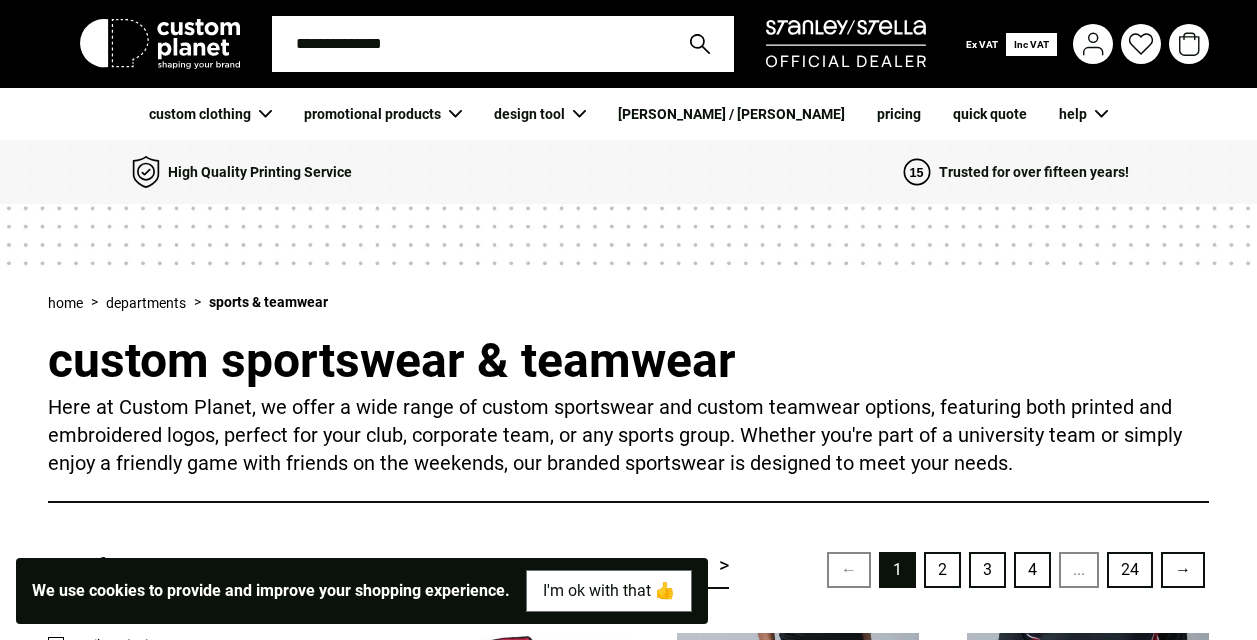 scroll, scrollTop: 366, scrollLeft: 0, axis: vertical 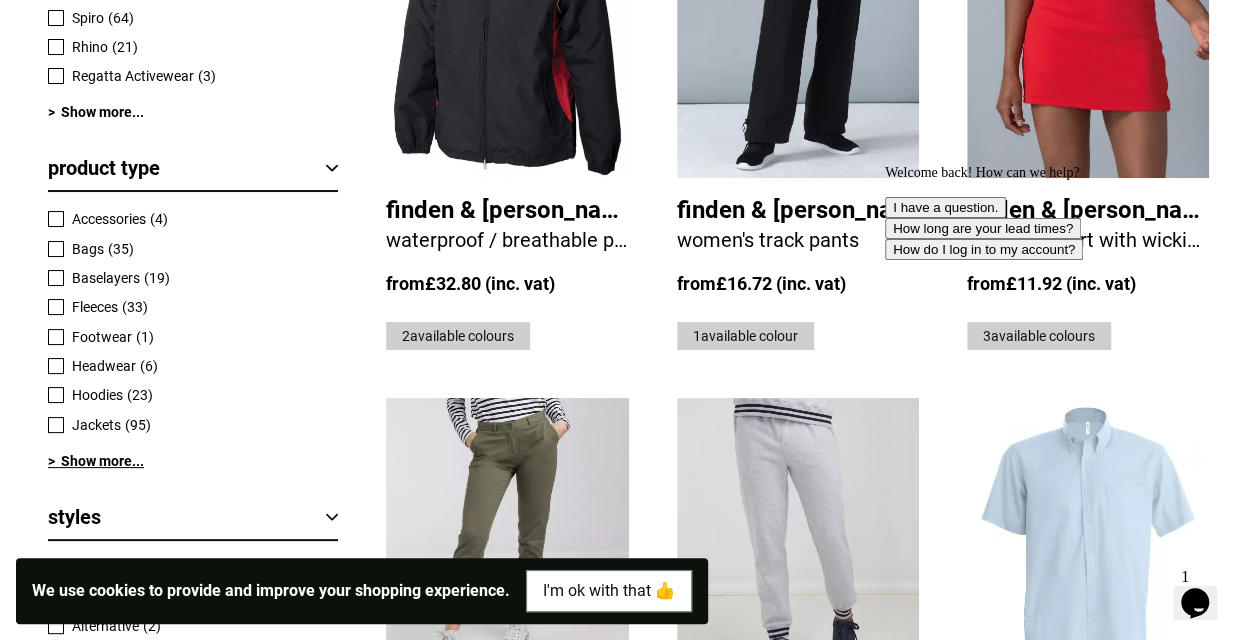 click on ">  Show more..." at bounding box center (193, 461) 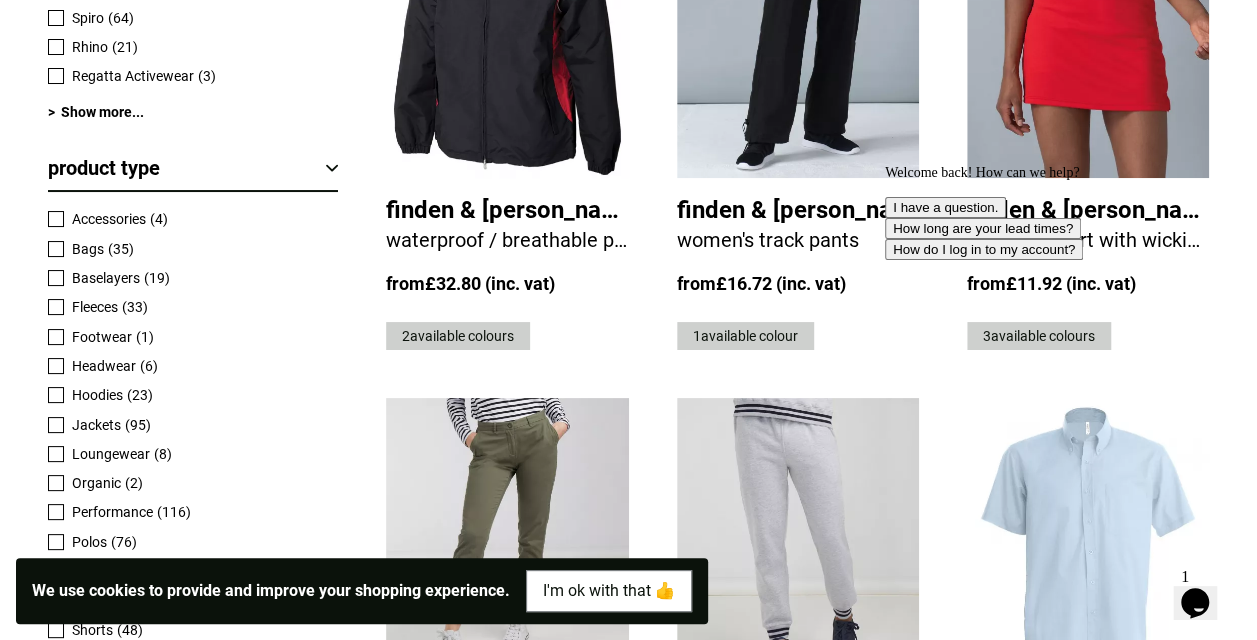 click on "Jackets" at bounding box center (96, 425) 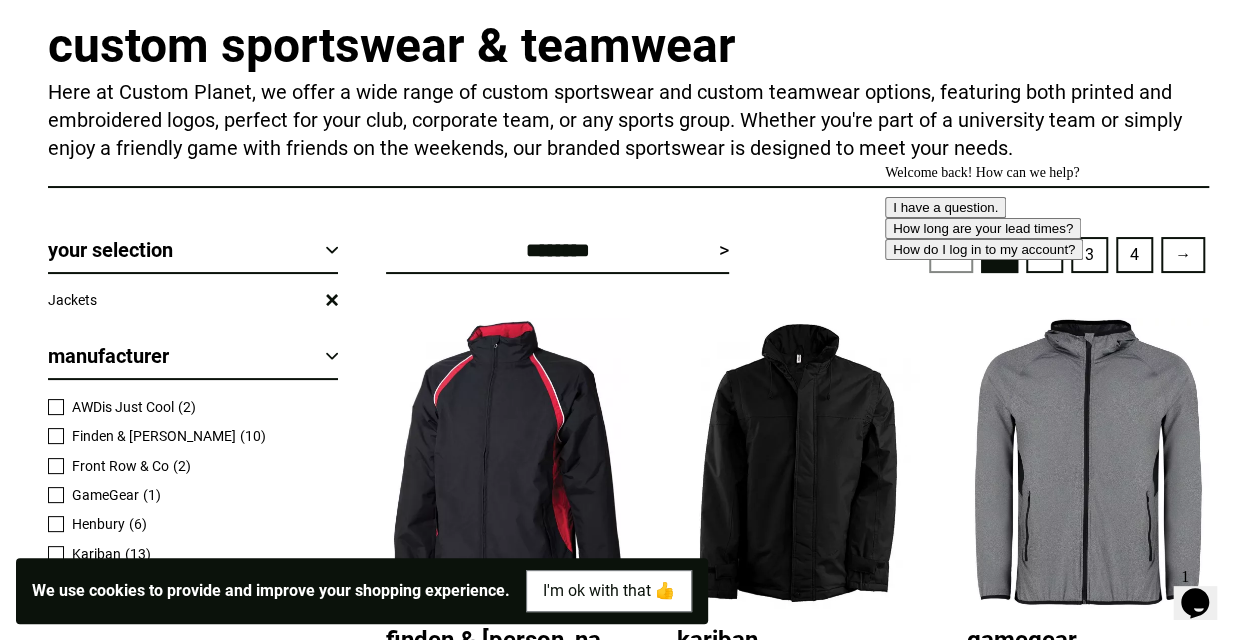 scroll, scrollTop: 447, scrollLeft: 0, axis: vertical 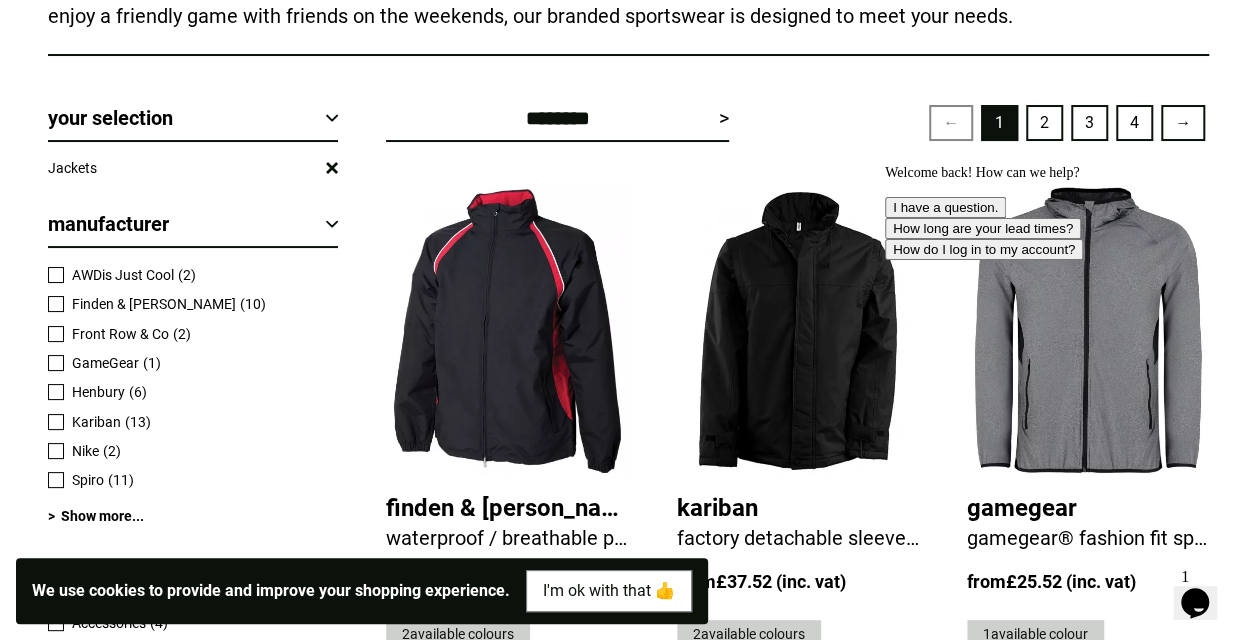 click at bounding box center [885, 165] 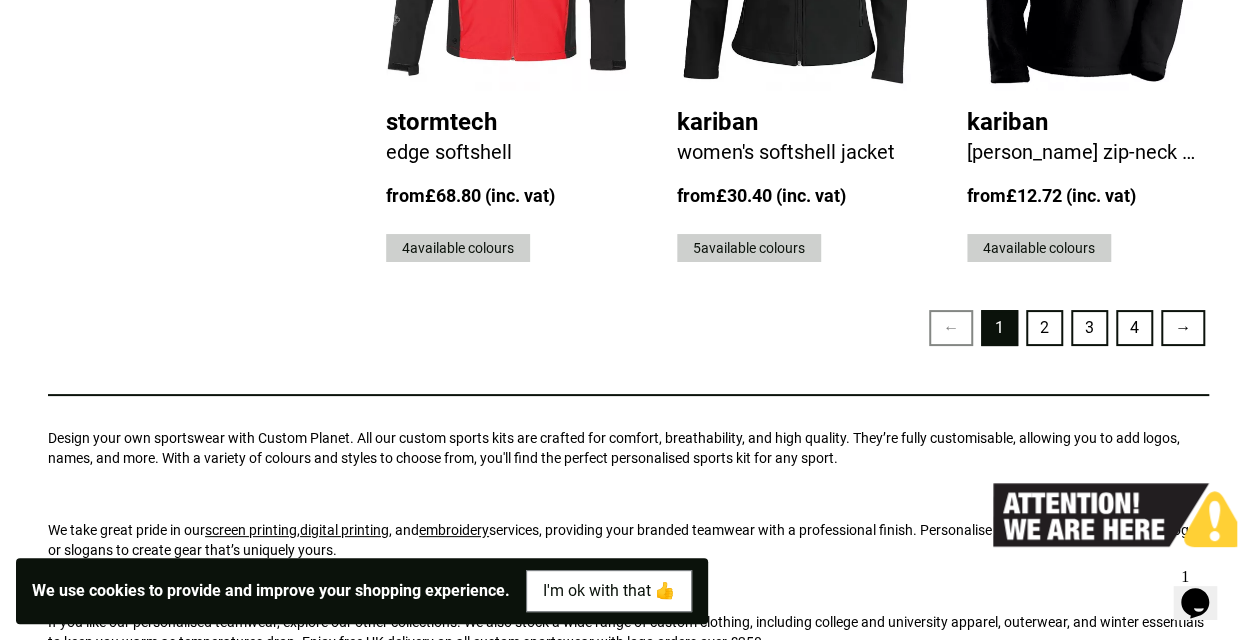 scroll, scrollTop: 4549, scrollLeft: 0, axis: vertical 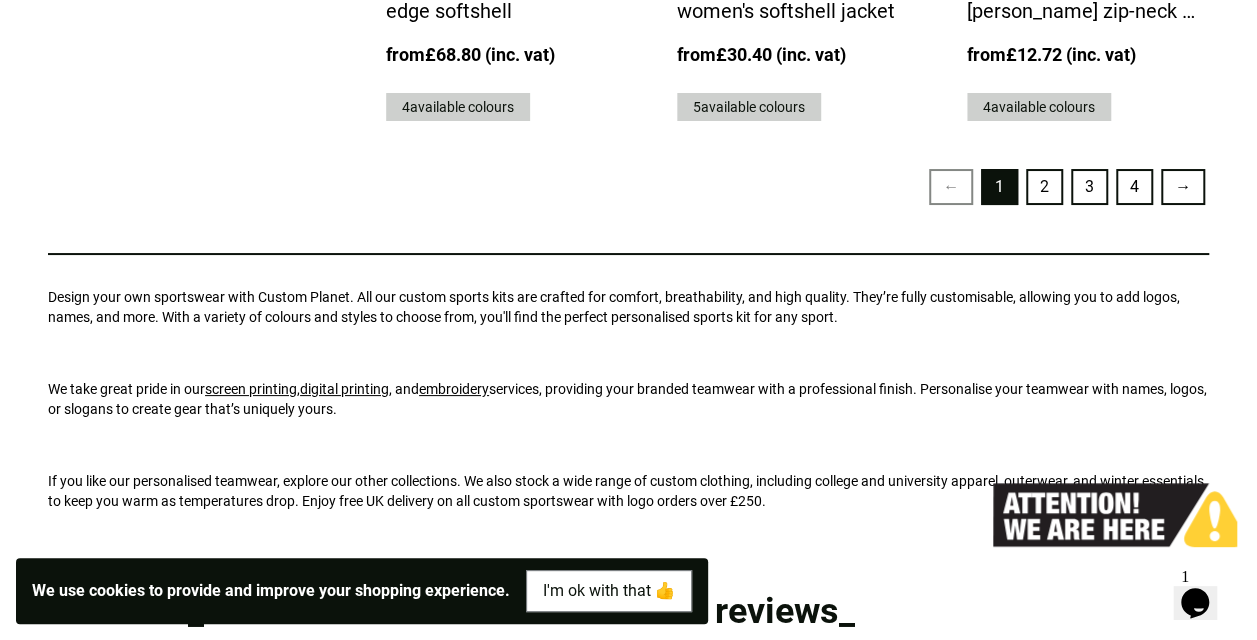 click on "2" at bounding box center [1044, 187] 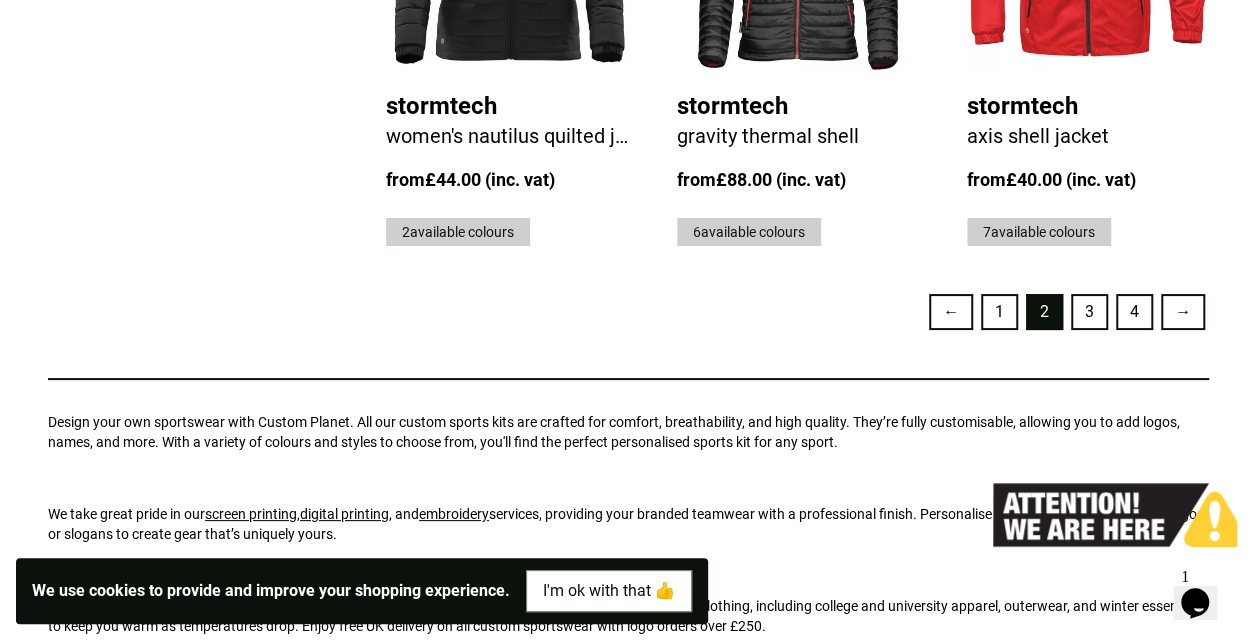 scroll, scrollTop: 4428, scrollLeft: 0, axis: vertical 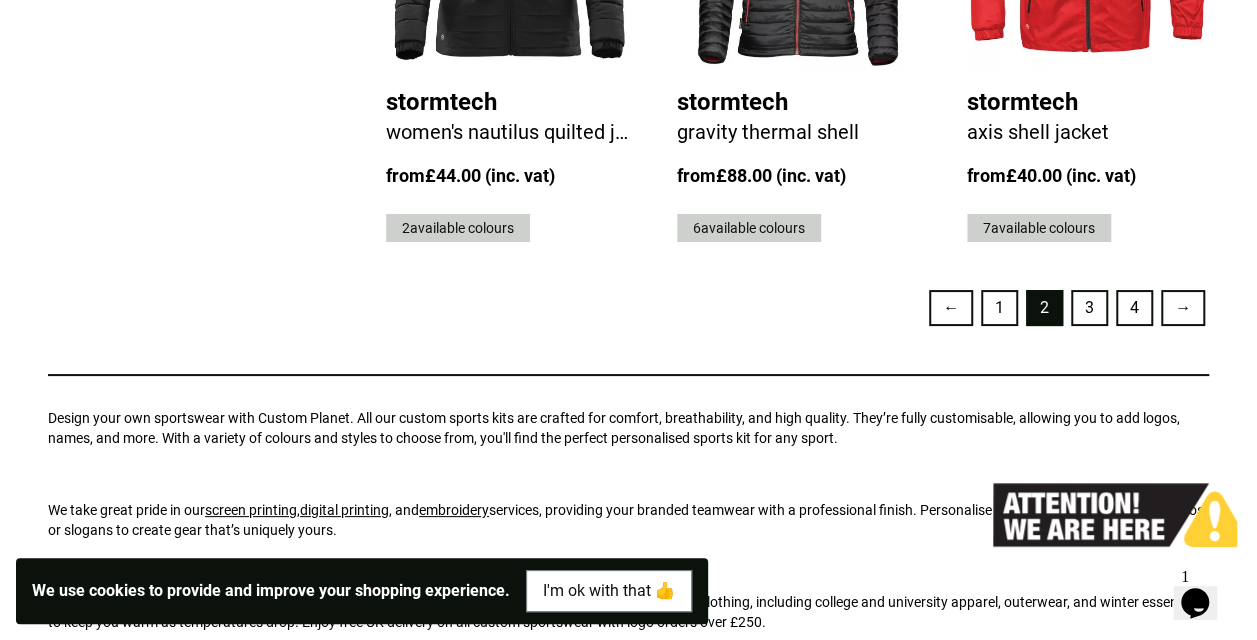 click on "3" at bounding box center (1089, 308) 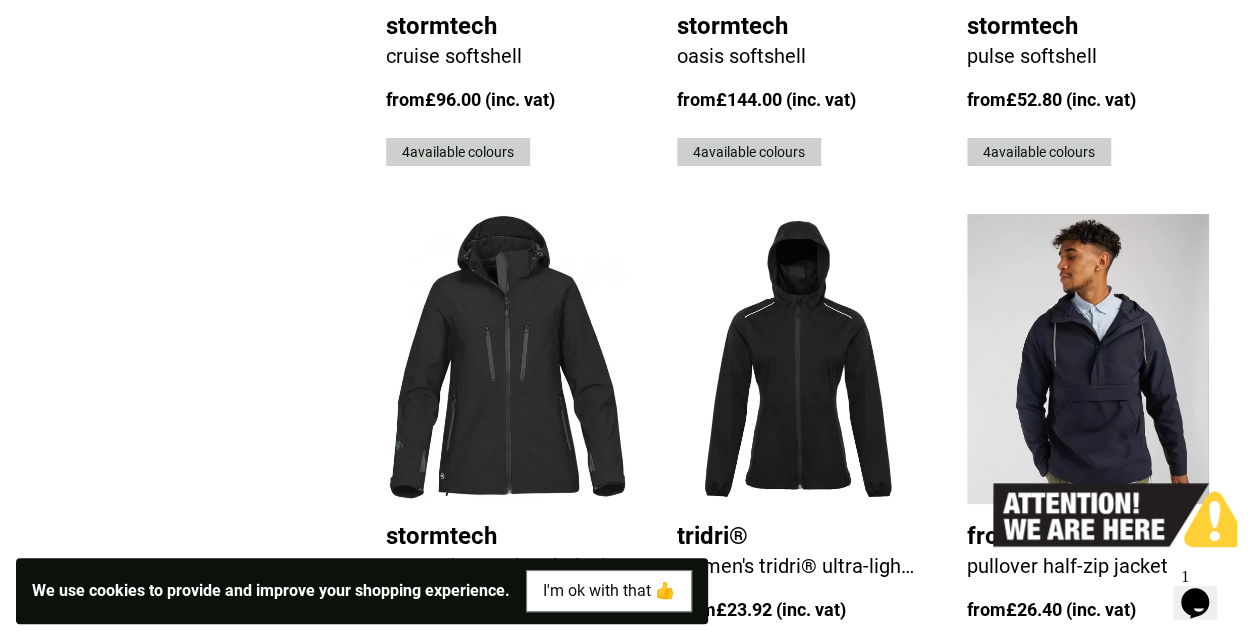scroll, scrollTop: 3999, scrollLeft: 0, axis: vertical 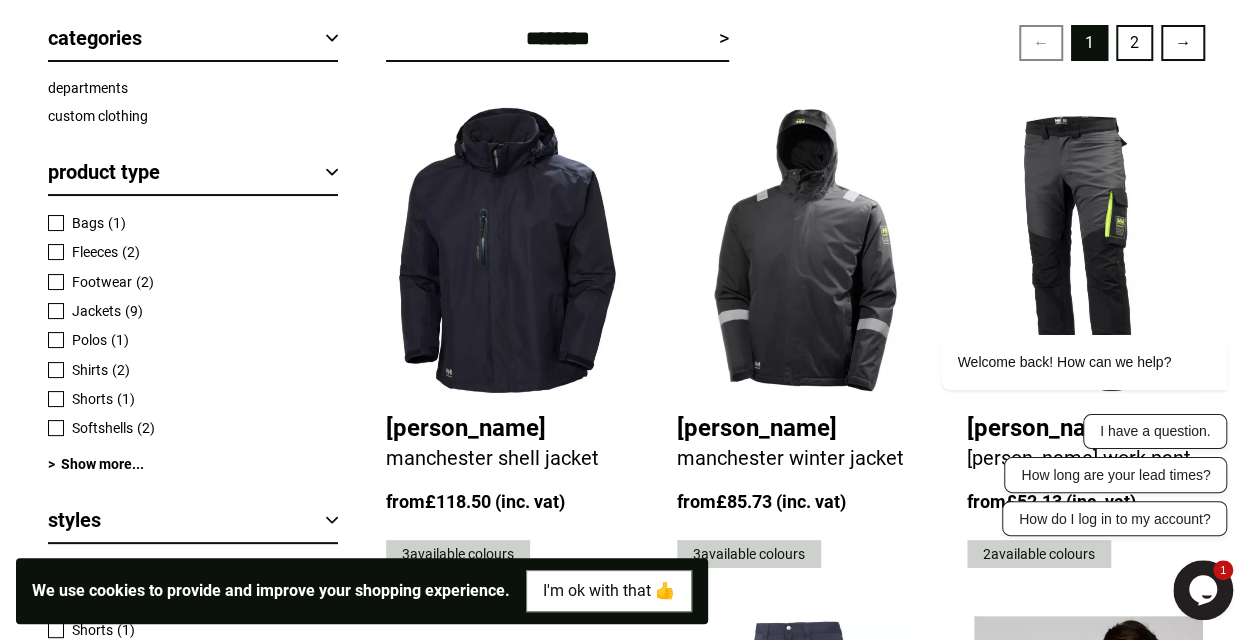 click on "Shirts" at bounding box center (90, 370) 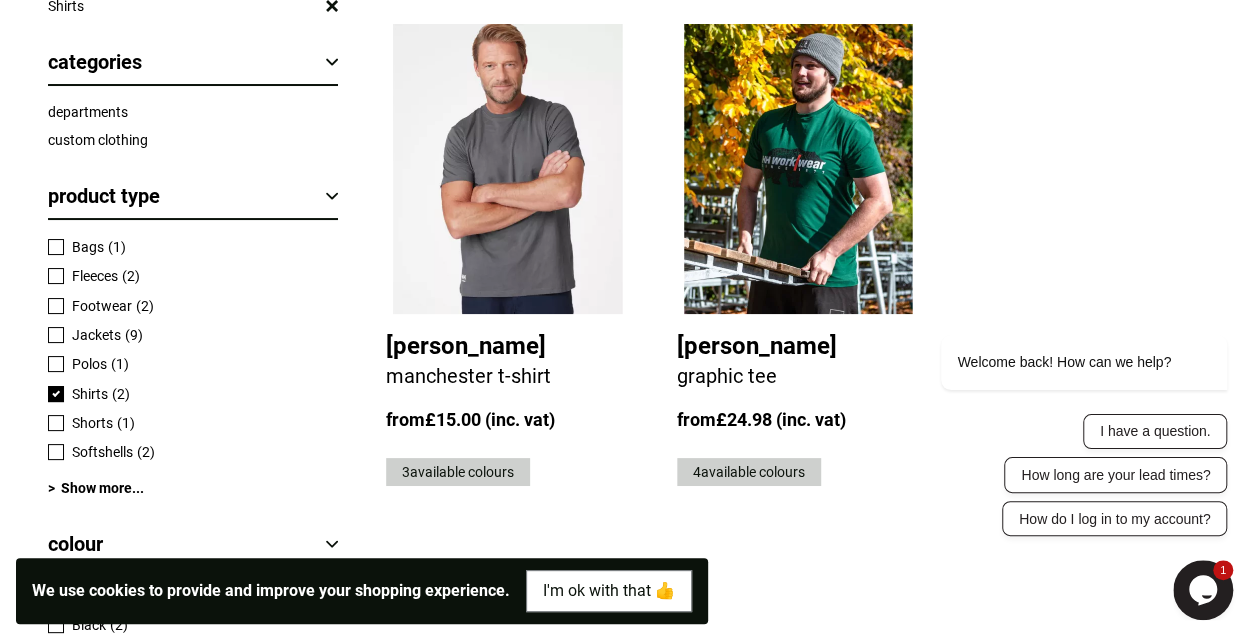 scroll, scrollTop: 518, scrollLeft: 0, axis: vertical 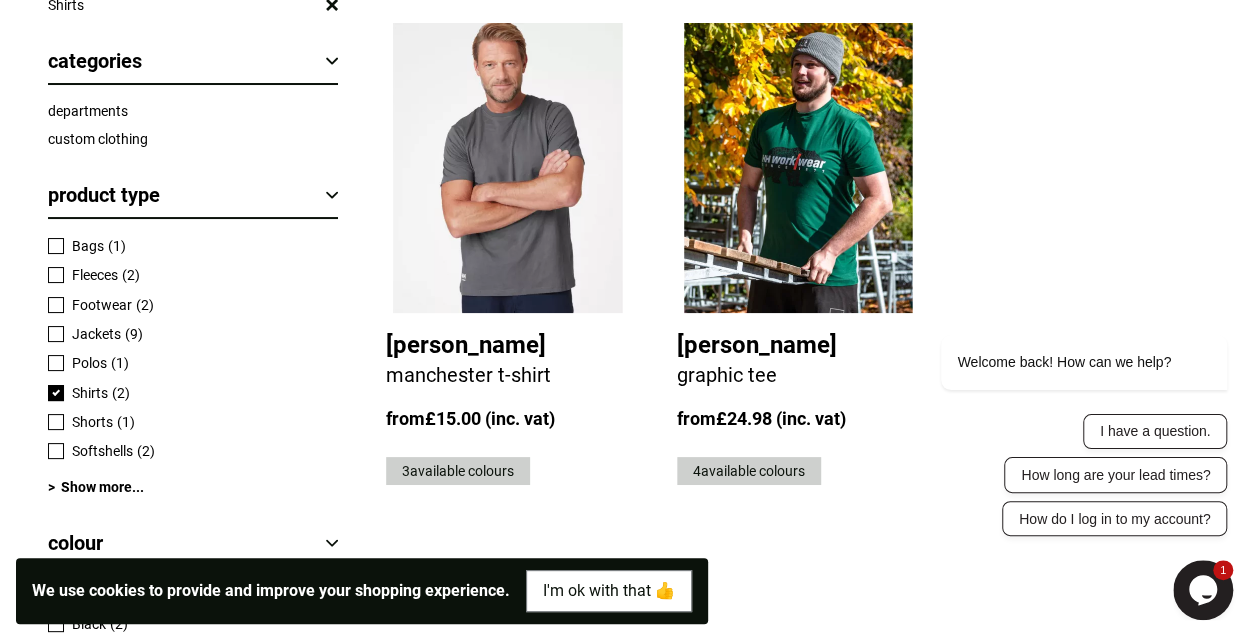 click on "Shirts (2)" at bounding box center (193, 391) 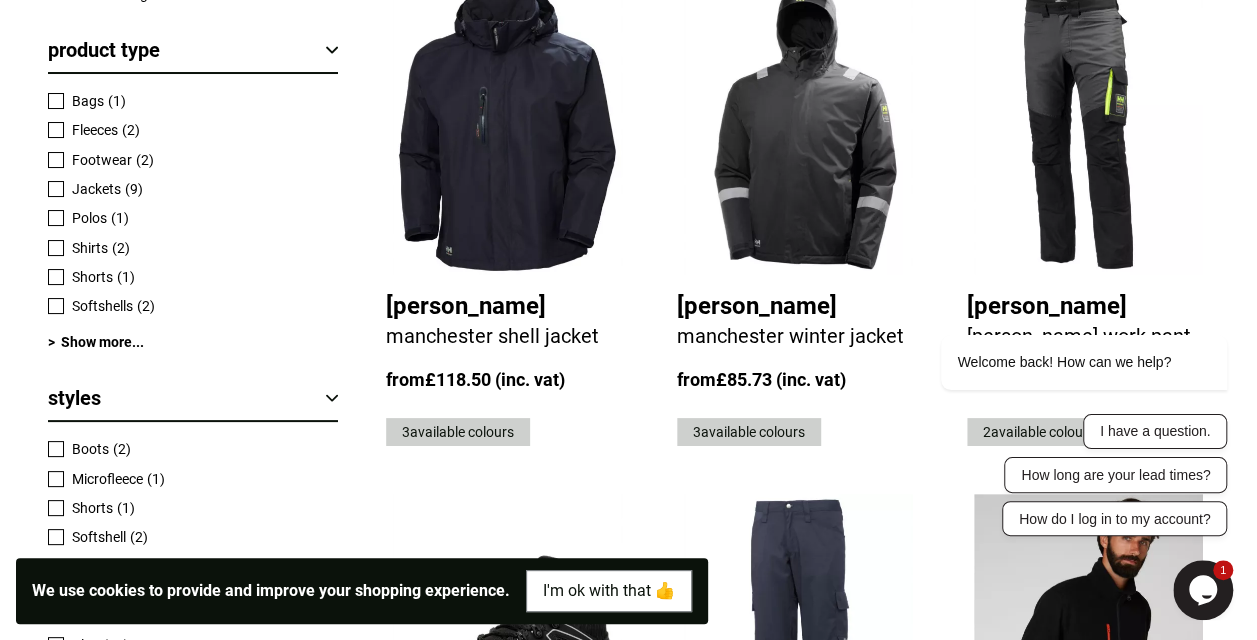 scroll, scrollTop: 562, scrollLeft: 0, axis: vertical 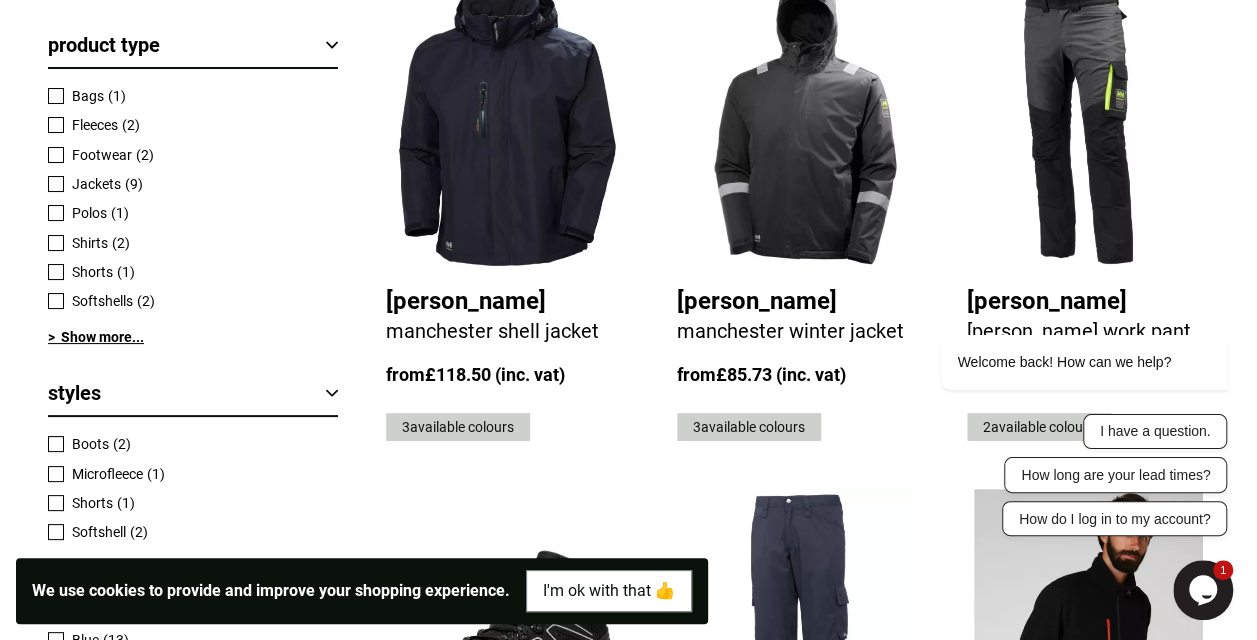 click on ">  Show more..." at bounding box center (193, 337) 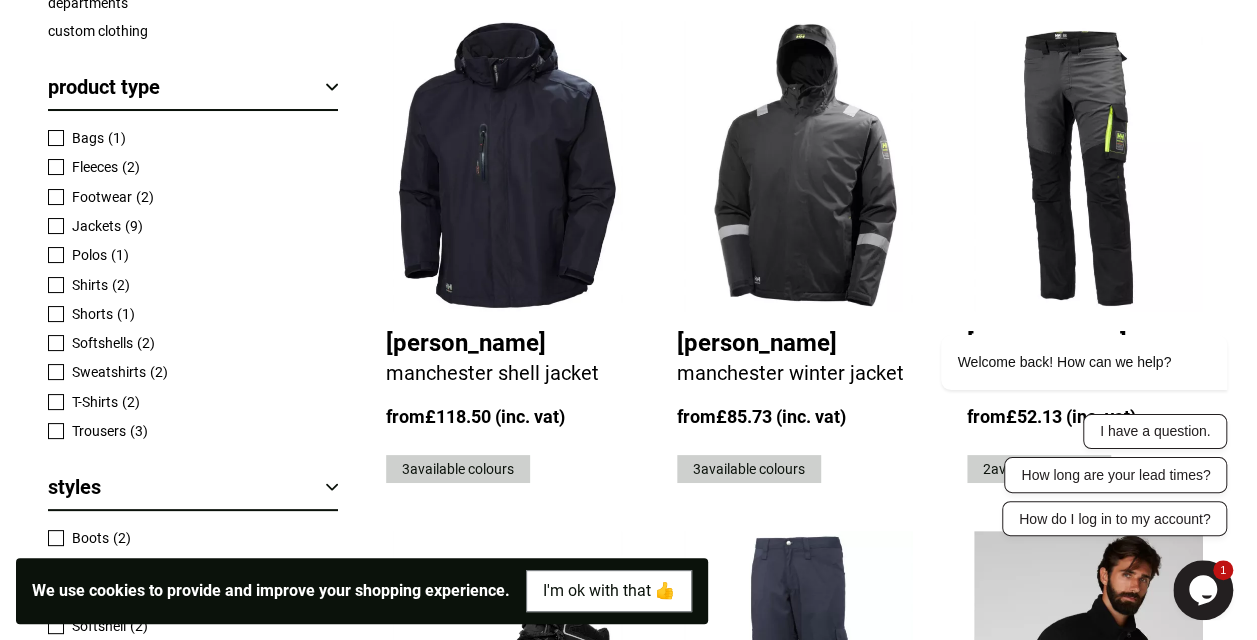 scroll, scrollTop: 519, scrollLeft: 0, axis: vertical 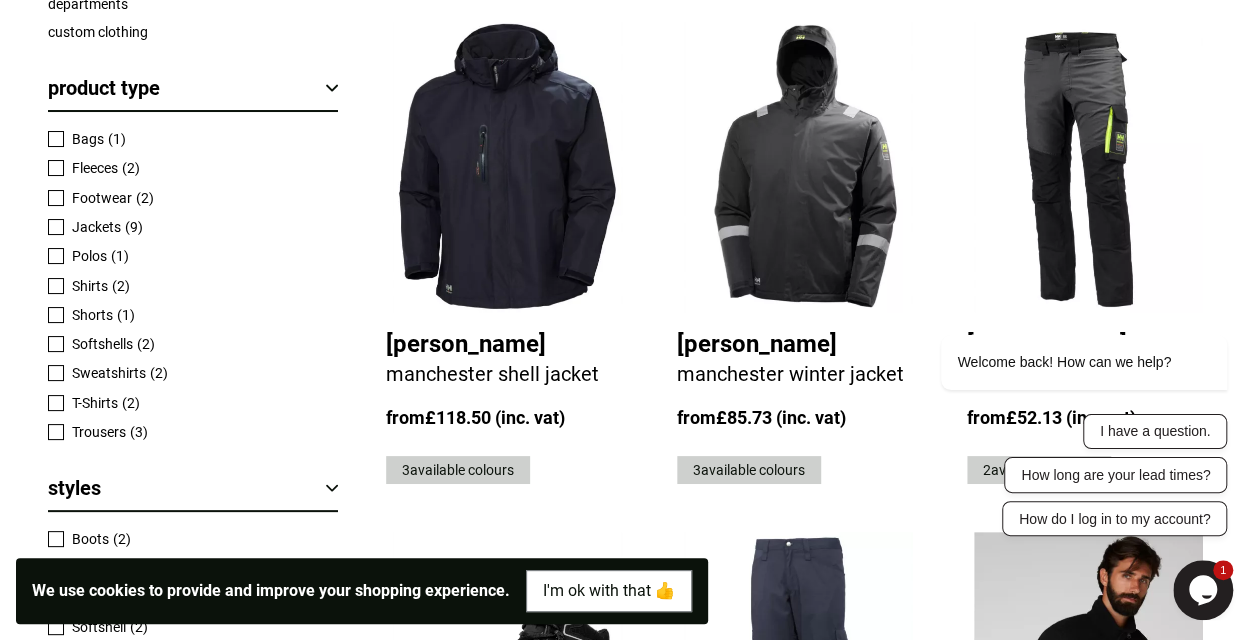 click on "T-Shirts" at bounding box center (95, 403) 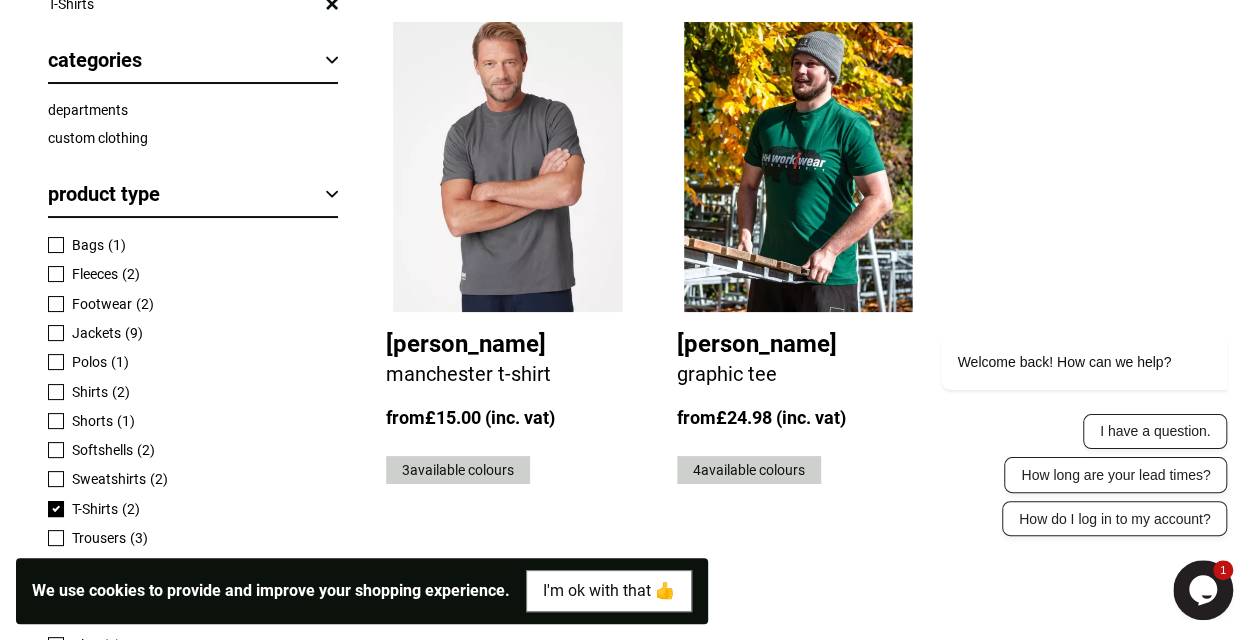 scroll, scrollTop: 0, scrollLeft: 0, axis: both 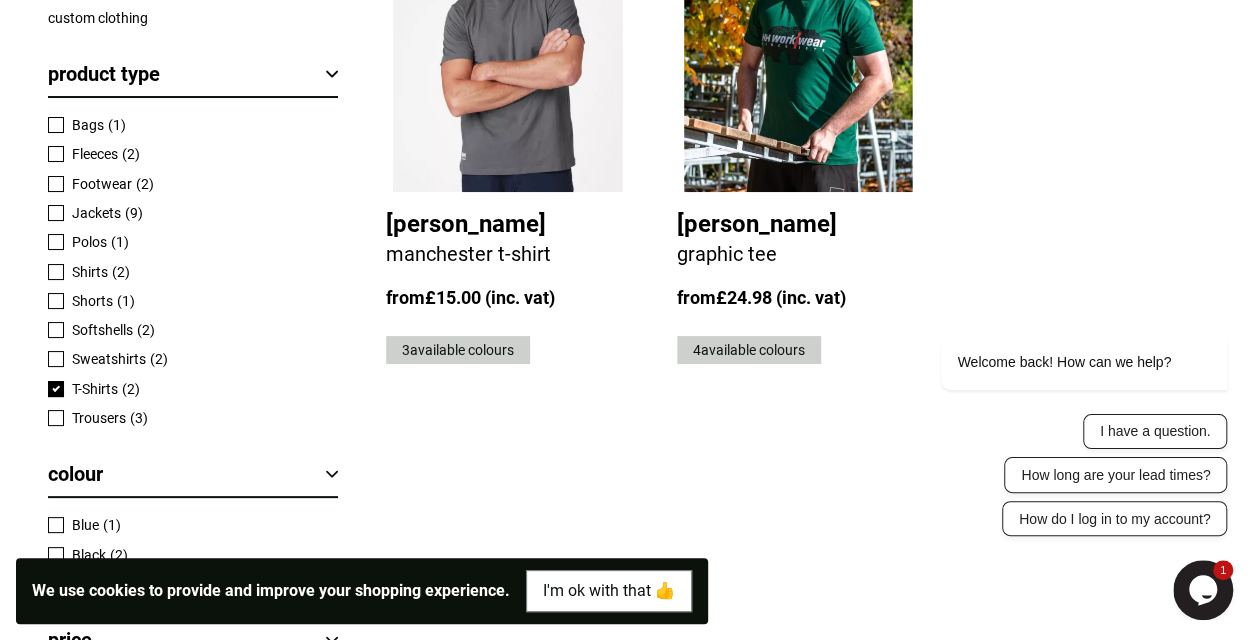 click on "T-Shirts" at bounding box center [95, 389] 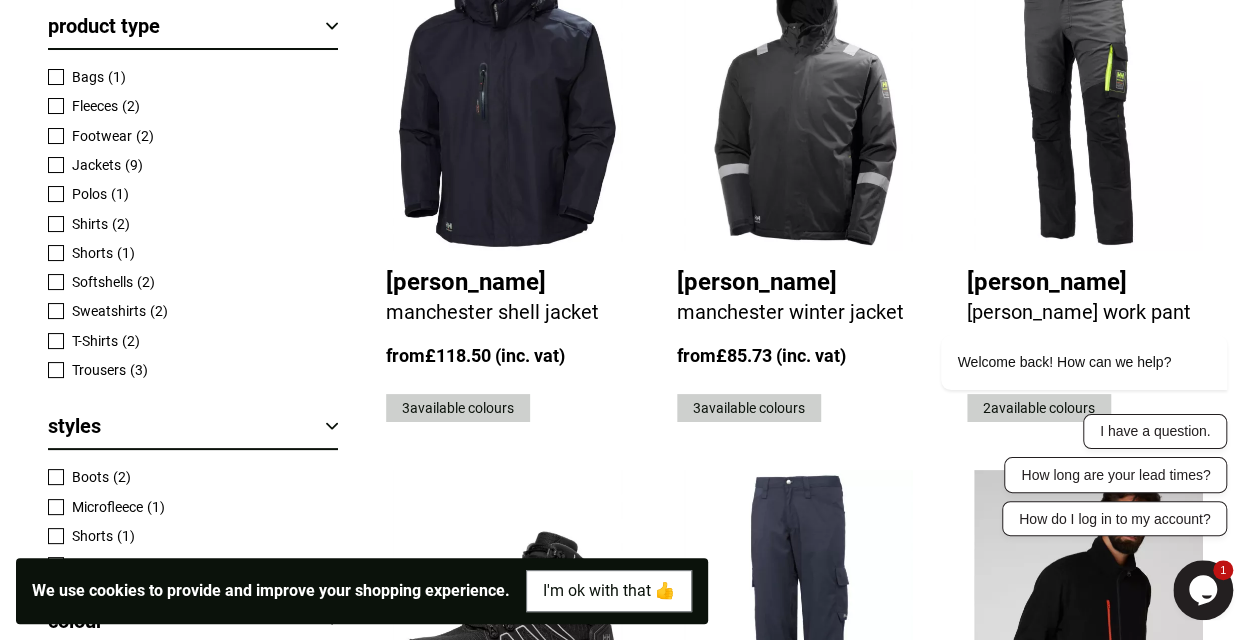 scroll, scrollTop: 582, scrollLeft: 0, axis: vertical 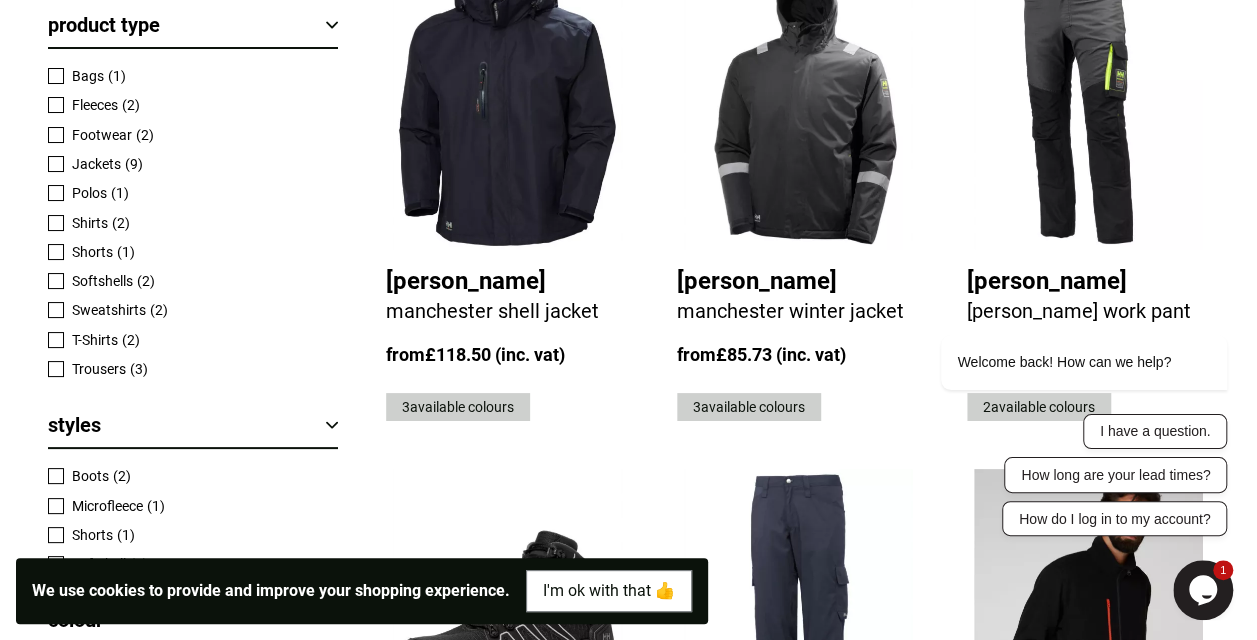 click on "Bags" at bounding box center (88, 76) 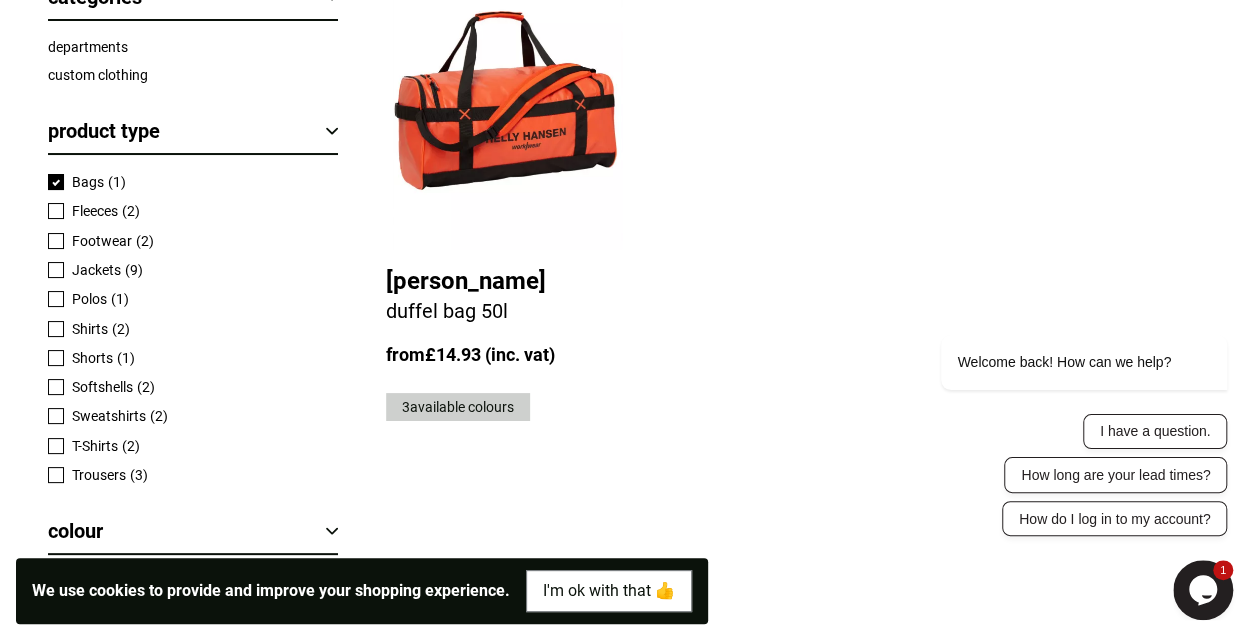 scroll, scrollTop: 0, scrollLeft: 0, axis: both 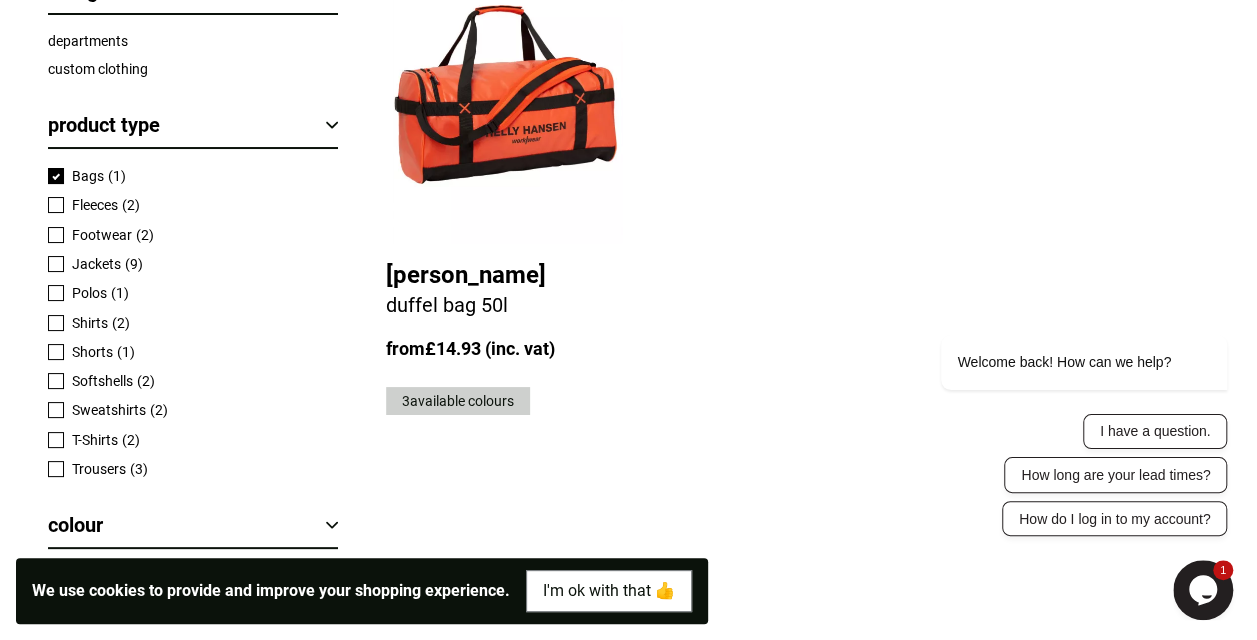 click on "(1)" at bounding box center (117, 176) 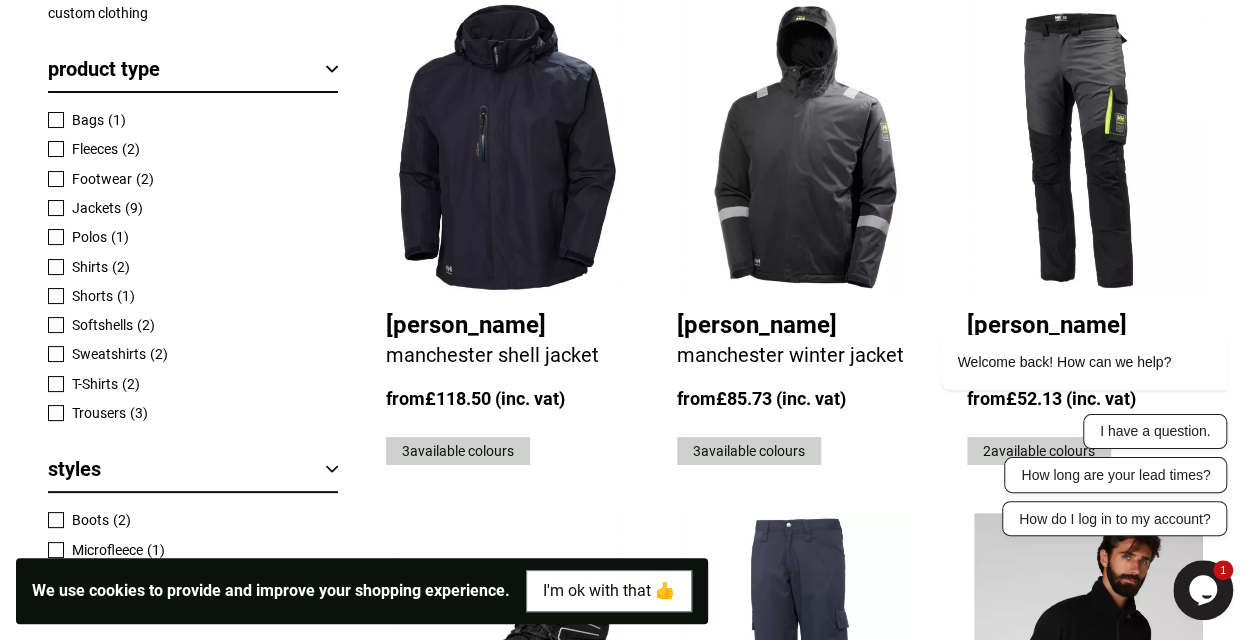 scroll, scrollTop: 539, scrollLeft: 0, axis: vertical 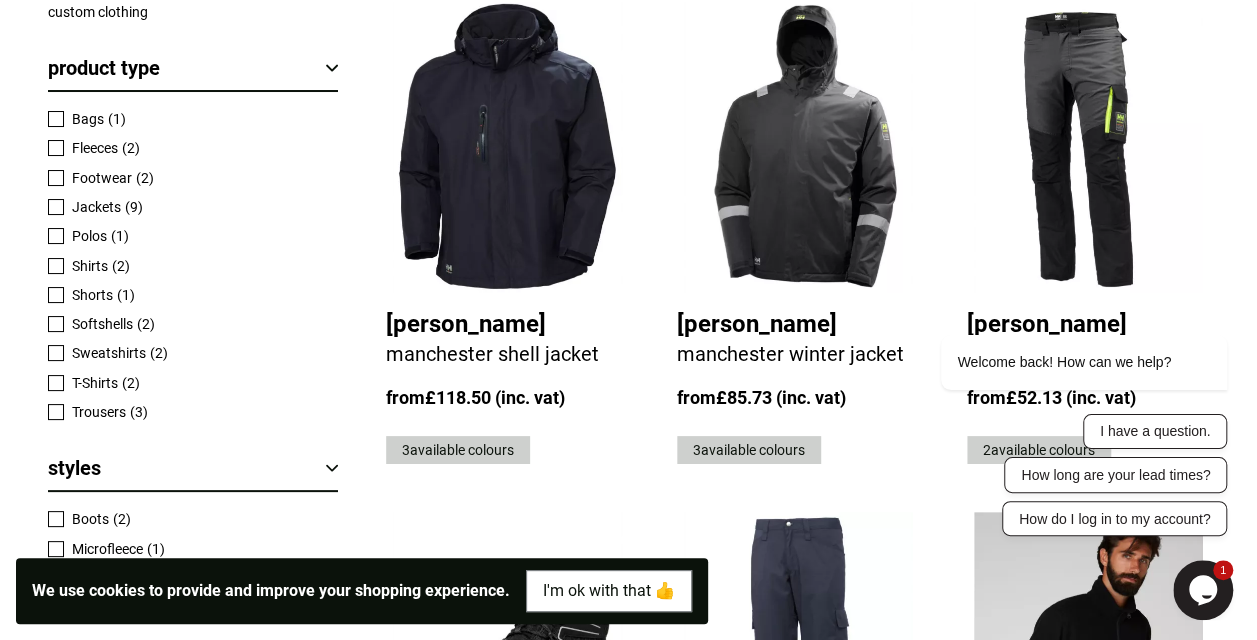 click on "Jackets" at bounding box center [96, 207] 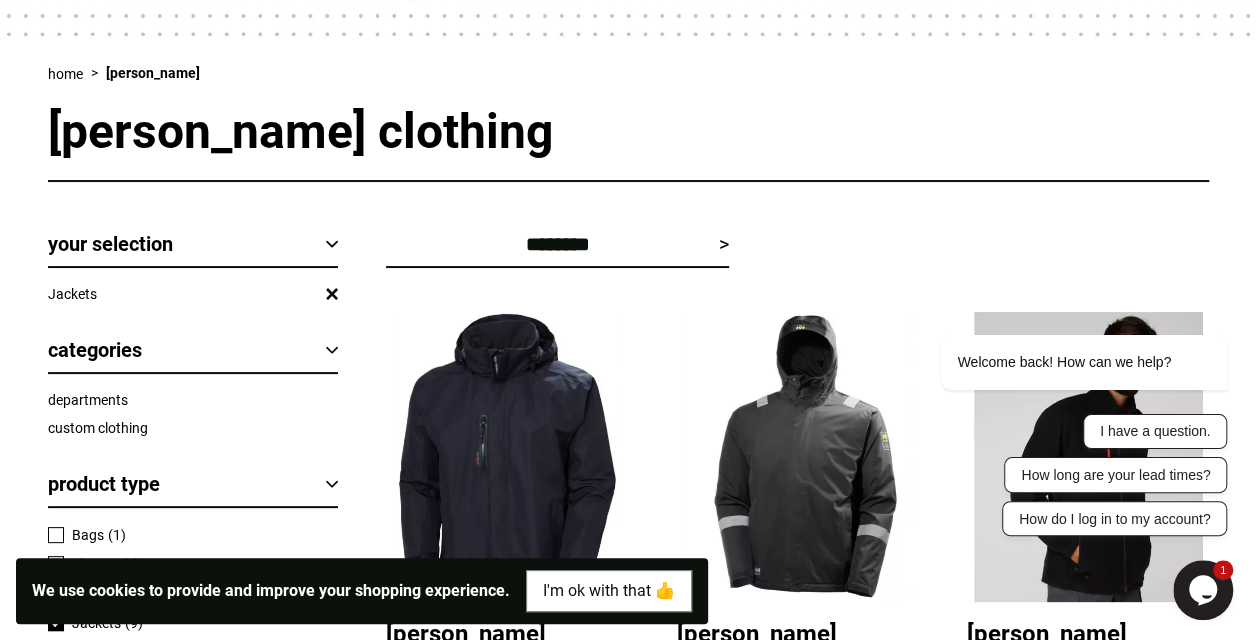 scroll, scrollTop: 225, scrollLeft: 0, axis: vertical 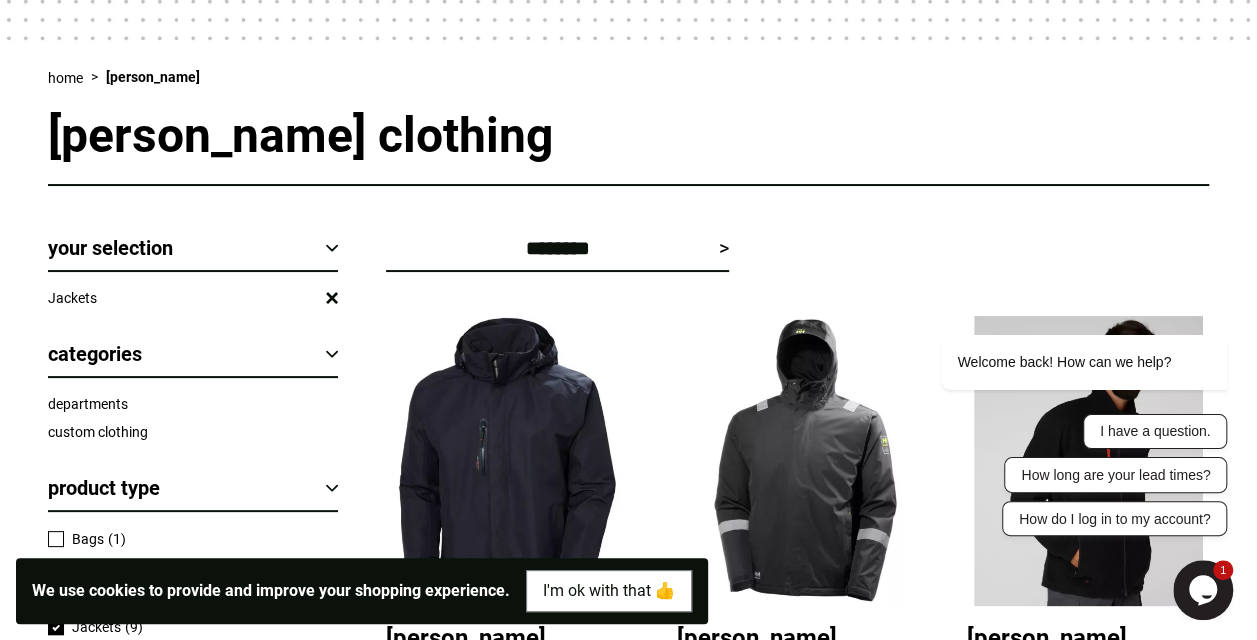 click on "**********" at bounding box center [557, 248] 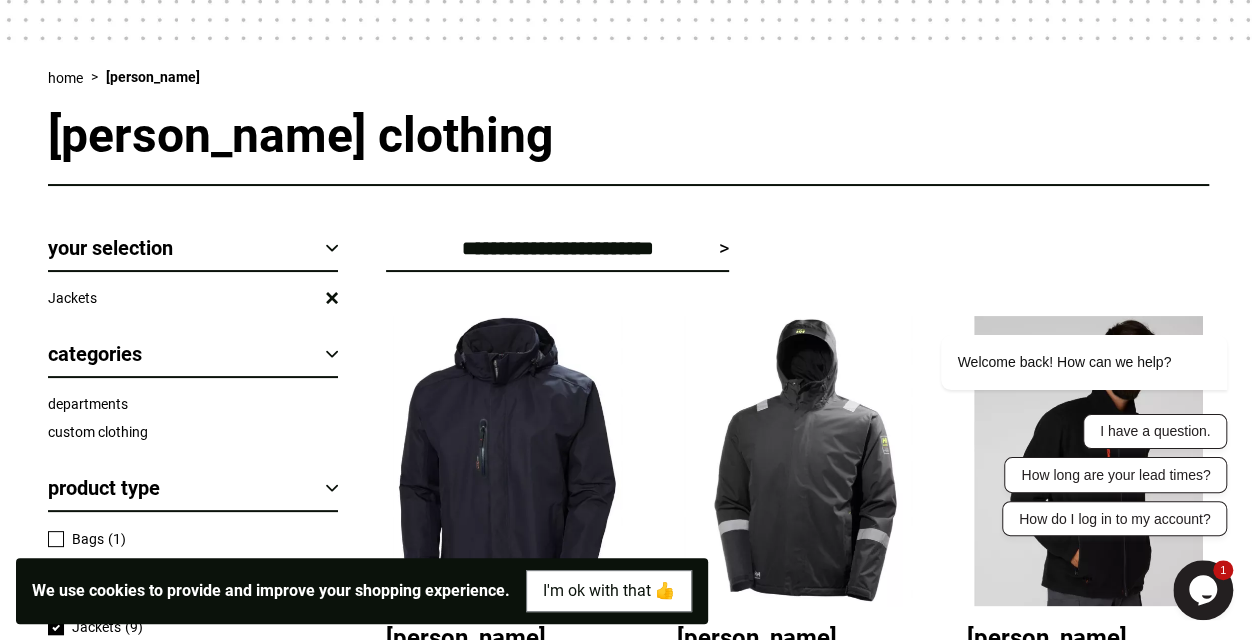 click on "**********" at bounding box center (557, 248) 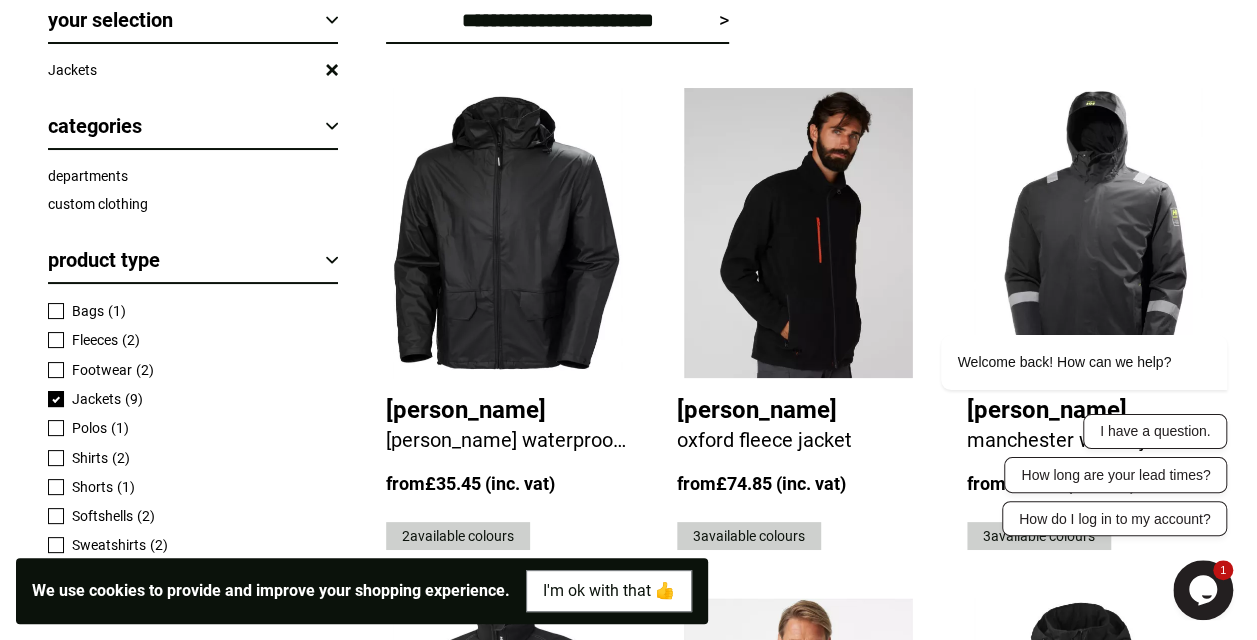 scroll, scrollTop: 456, scrollLeft: 0, axis: vertical 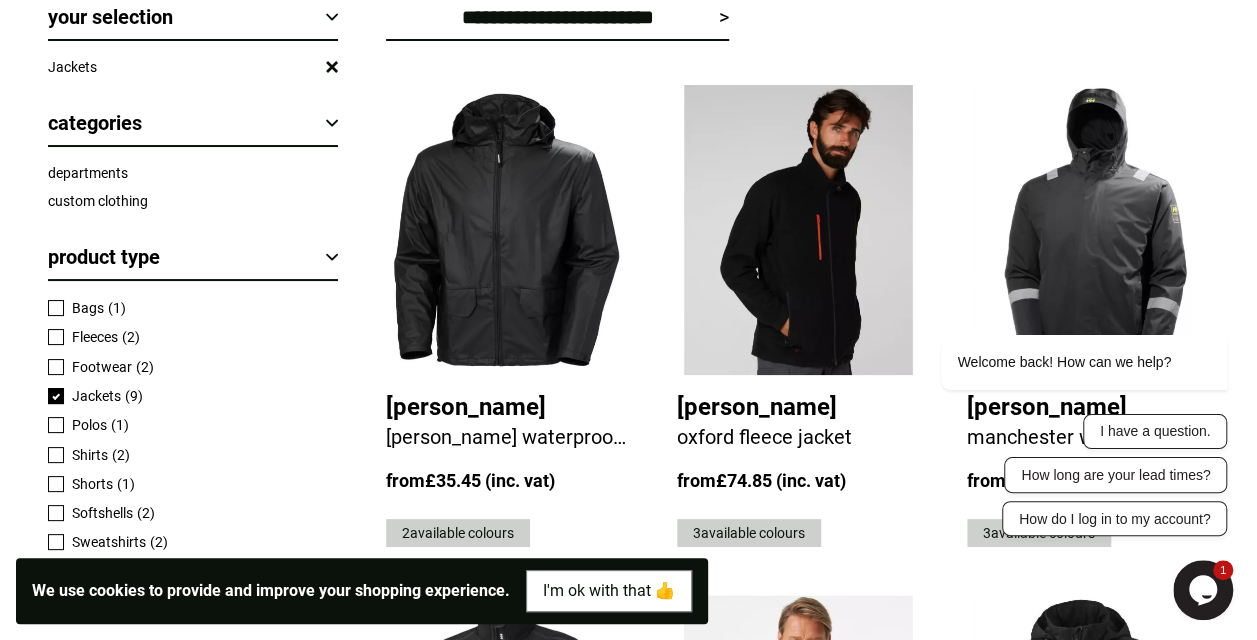 click on "Helly Hansen Voss Waterproof Jacket from  £35.45 £29.54   (inc. vat) (ex. vat) 2  available colour s Helly Hansen Oxford Fleece Jacket from  £74.85 £62.38   (inc. vat) (ex. vat) 3  available colour s Helly Hansen Manchester Winter Jacket from  £85.73 £71.44   (inc. vat) (ex. vat) 3  available colour s Helly Hansen Bergholm Jacket from  £87.30 £72.75   (inc. vat) (ex. vat) 2  available colour s Helly Hansen Kensington 1/2 Zip Fleece from  £93.53 £77.94   (inc. vat) (ex. vat) 3  available colour s Helly Hansen Berg Jacket from  £106.05 £88.38   (inc. vat) (ex. vat) 1  available colour Helly Hansen Kensington Hooded Softshell from  £106.05 £88.38   (inc. vat) (ex. vat) 3  available colour s Helly Hansen Manchester Shell Jacket from  £118.50 £98.75   (inc. vat) (ex. vat) 3  available colour s Helly Hansen Oxford Winter Jacket from  £149.70 £124.75   (inc. vat) (ex. vat) 2  available colour s" at bounding box center (797, 827) 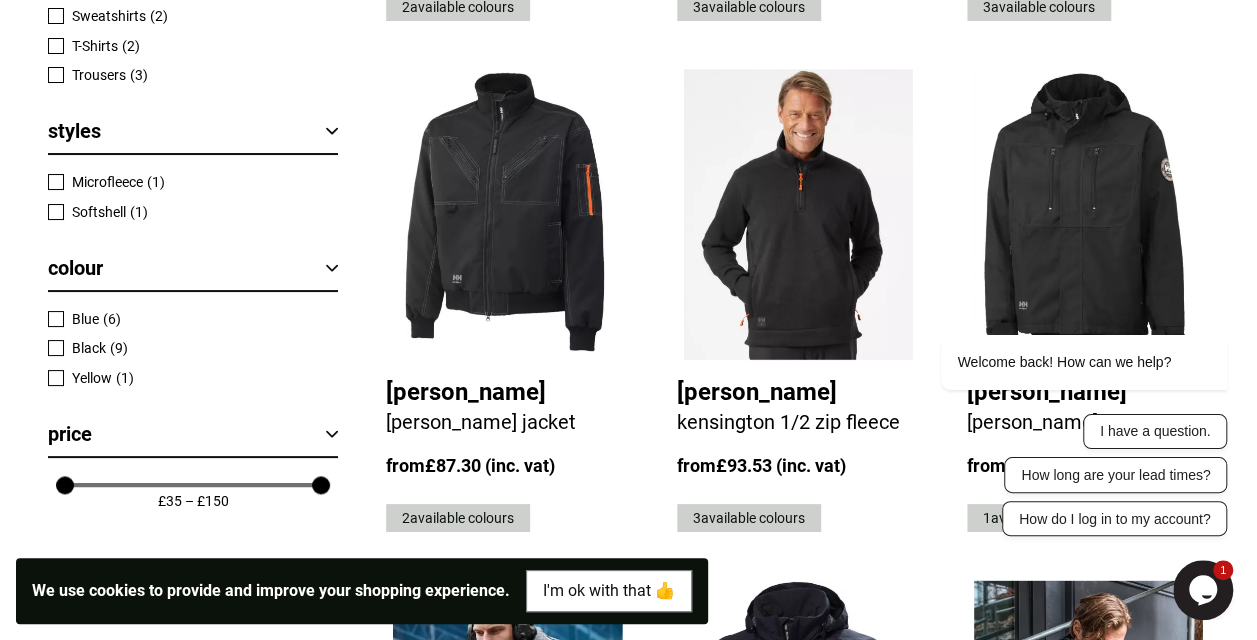 scroll, scrollTop: 984, scrollLeft: 0, axis: vertical 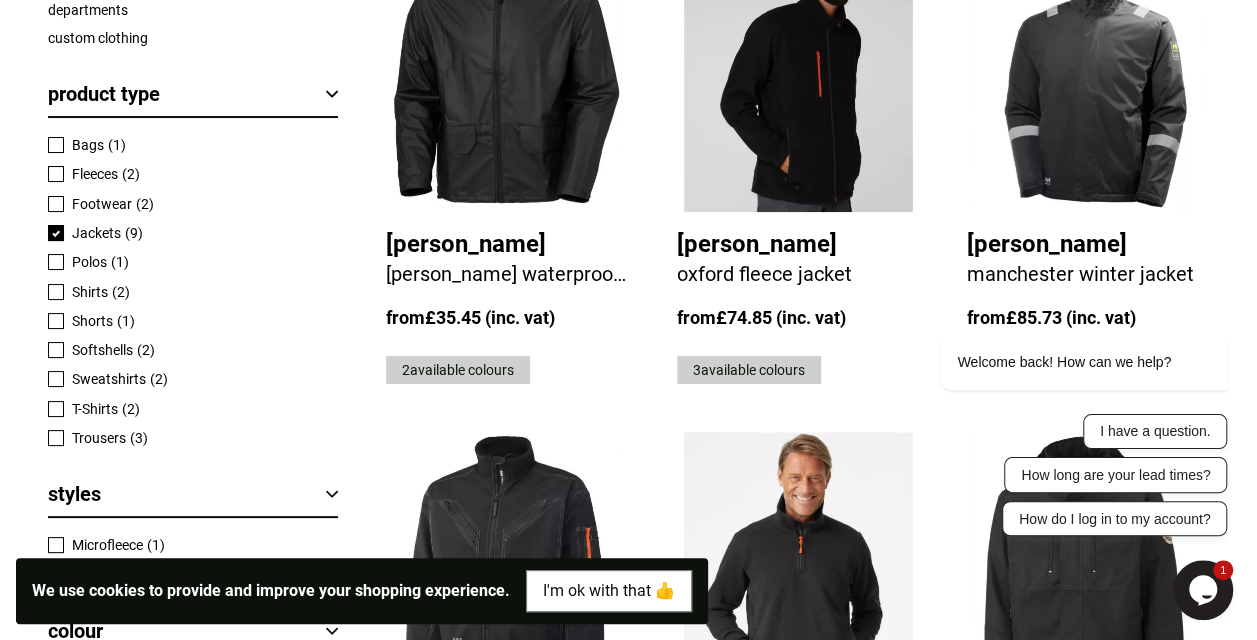 click on "Jackets (9)" at bounding box center (193, 232) 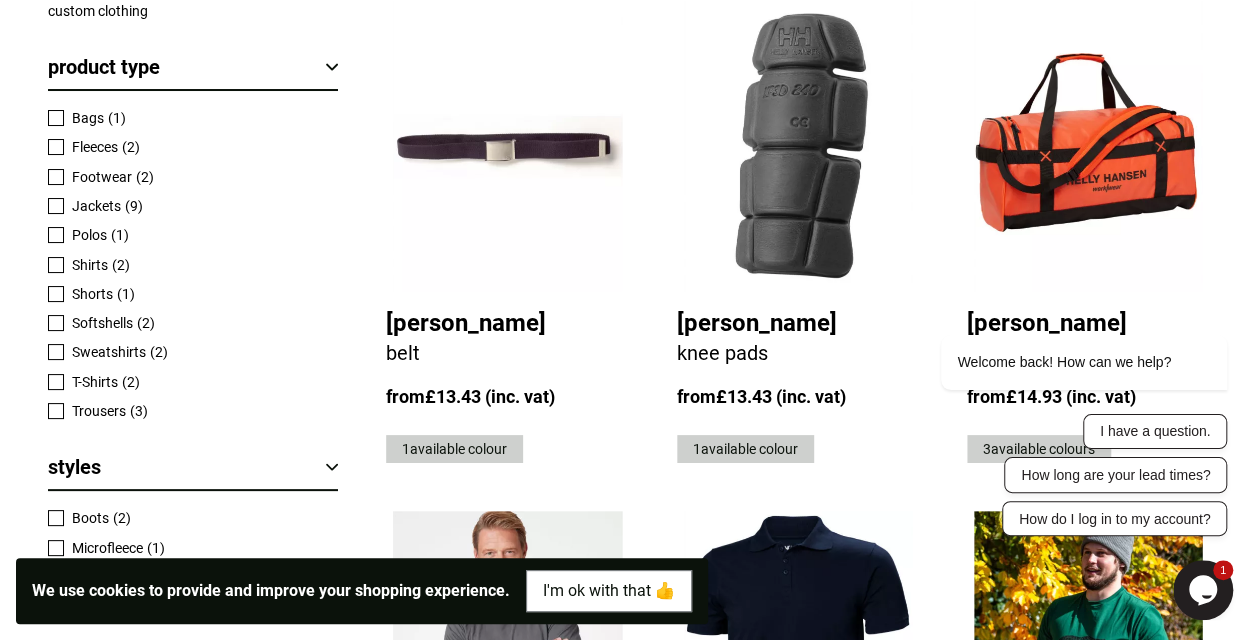 click on "Softshells" at bounding box center [102, 323] 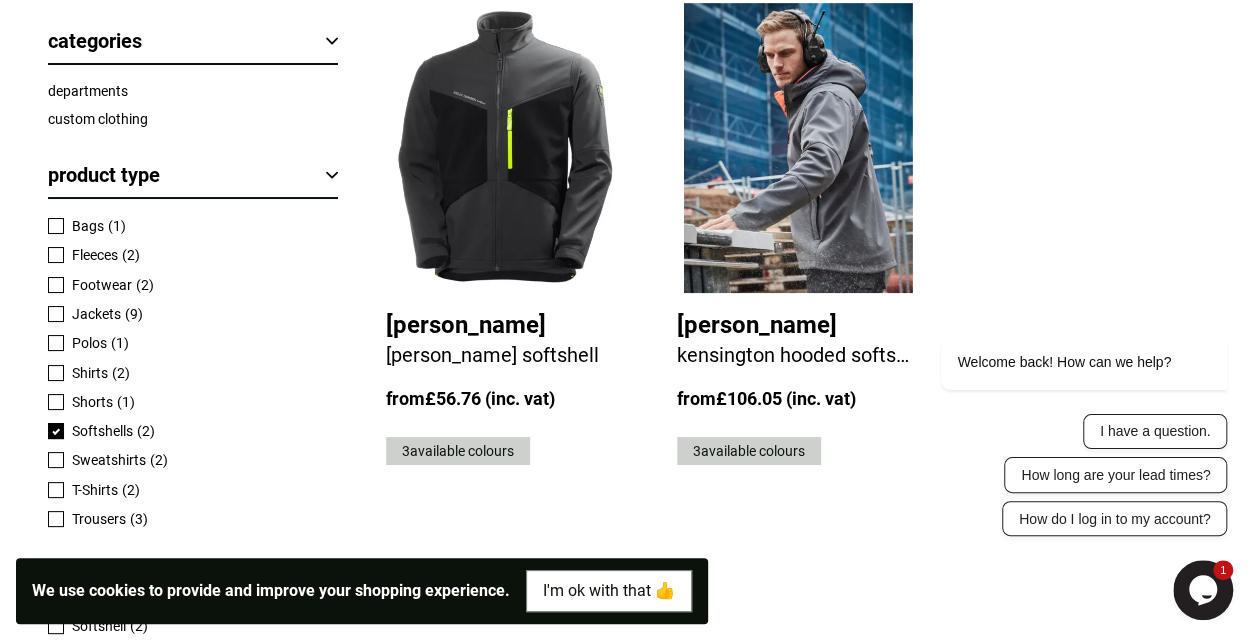 click on "Softshells" at bounding box center (102, 431) 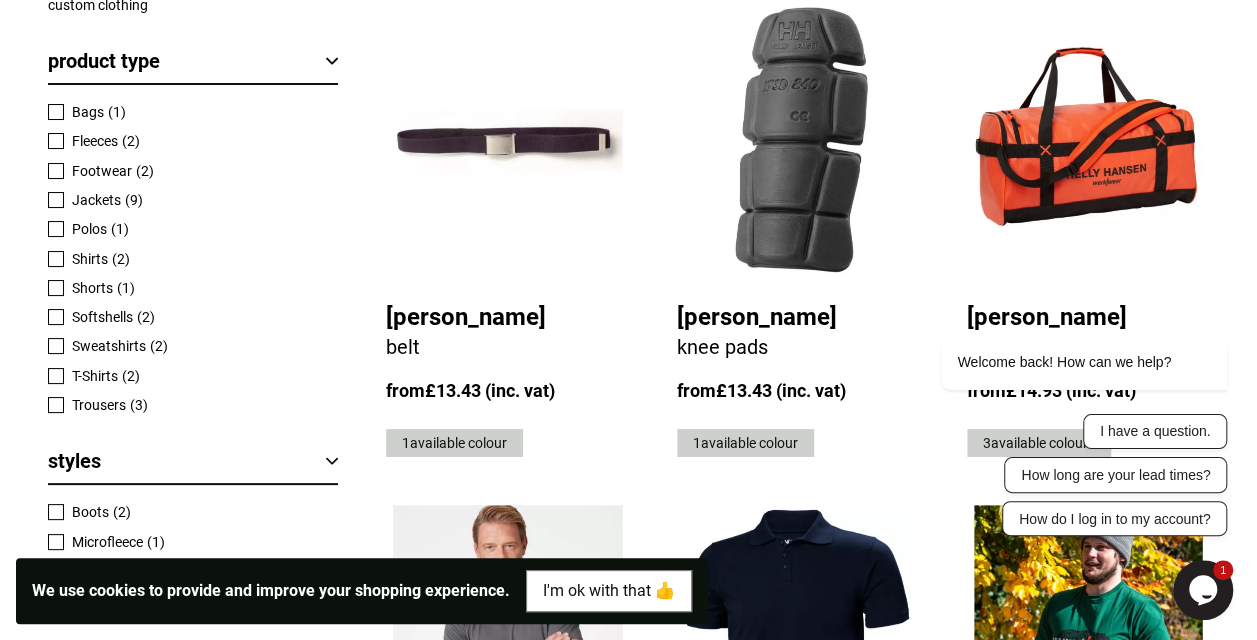 click on "Fleeces" at bounding box center [95, 141] 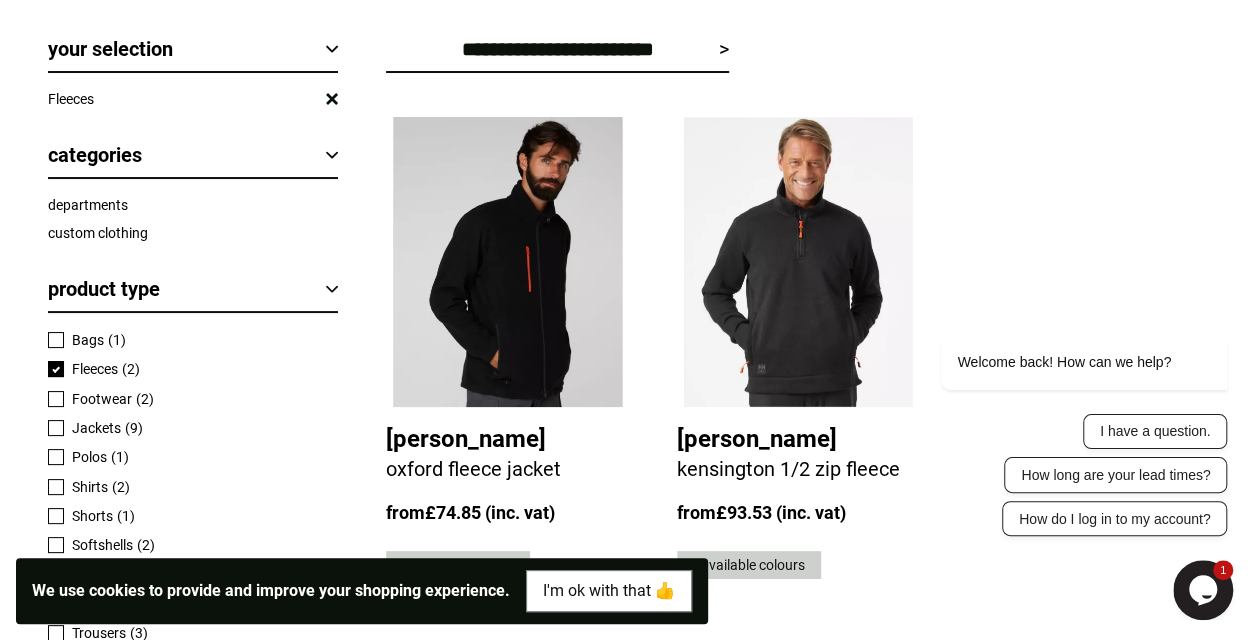 click on "Fleeces" at bounding box center (95, 369) 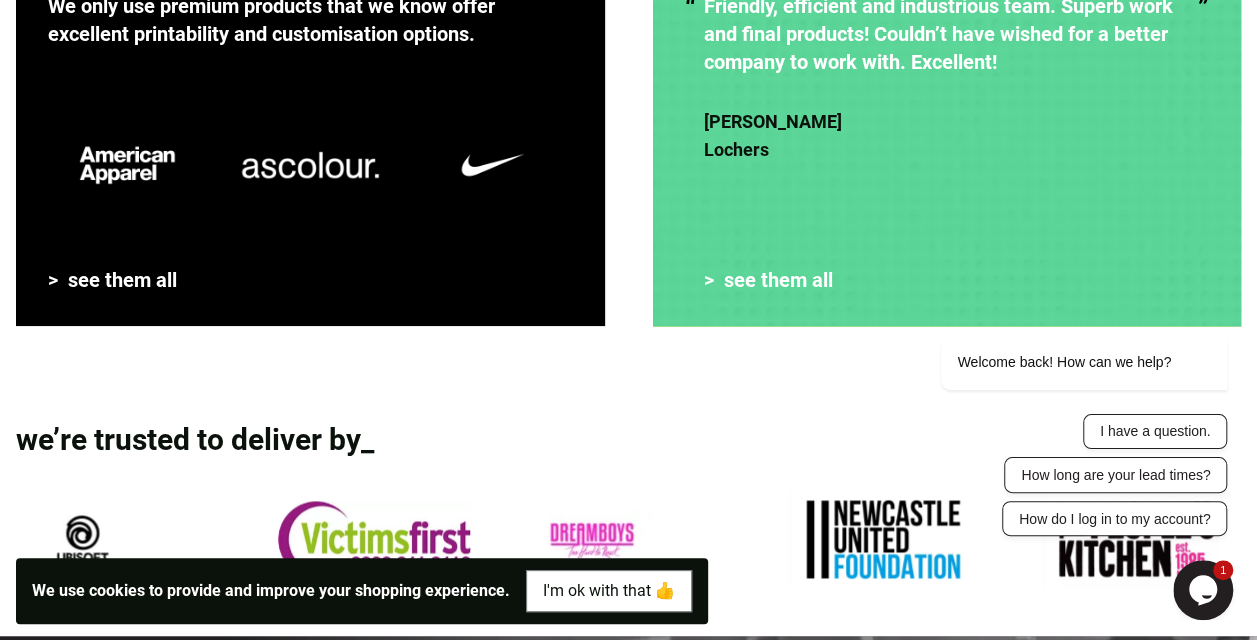 click at bounding box center (493, 165) 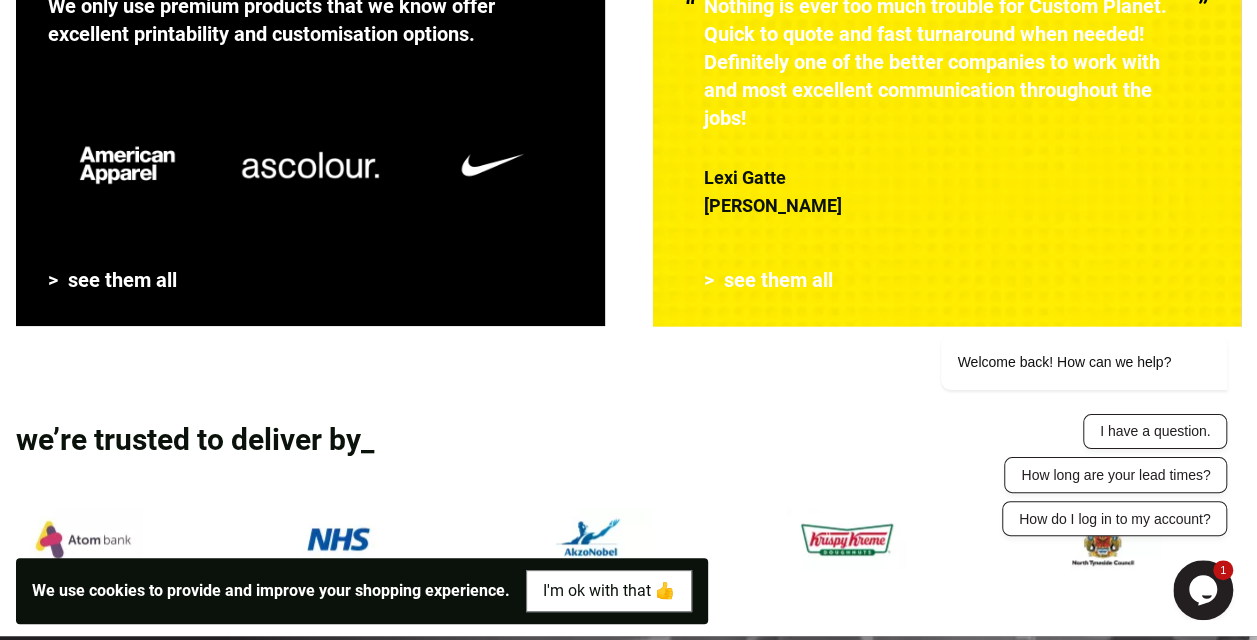 click on "We only use premium products that we know offer excellent printability and customisation options." at bounding box center [310, 40] 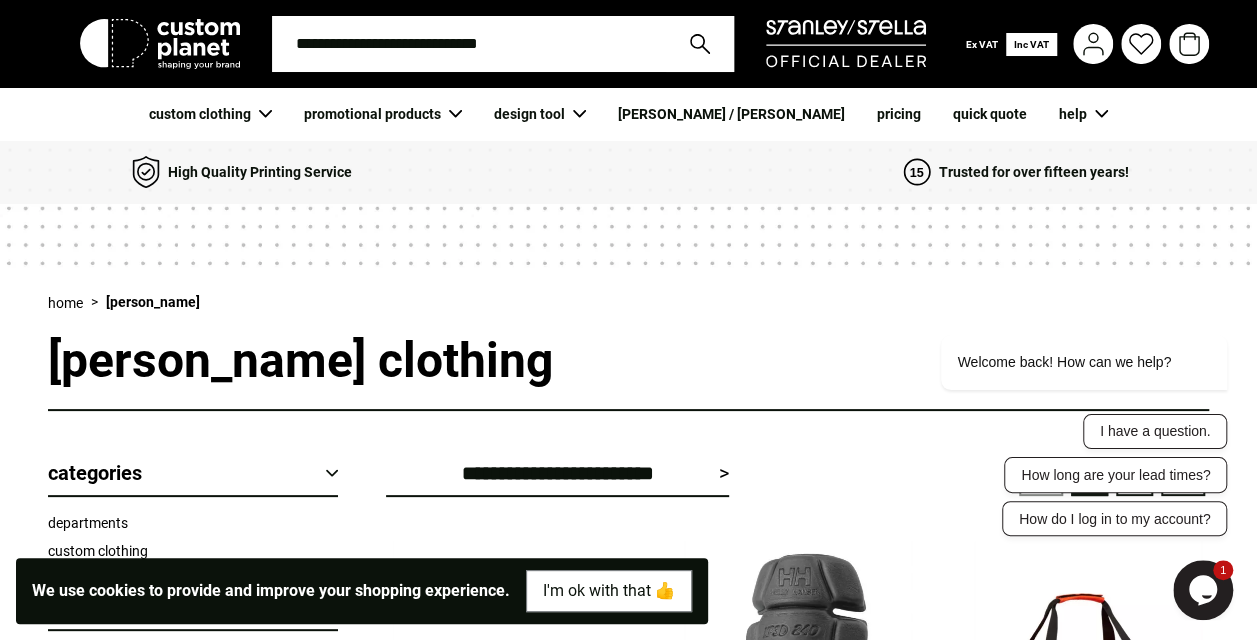 click 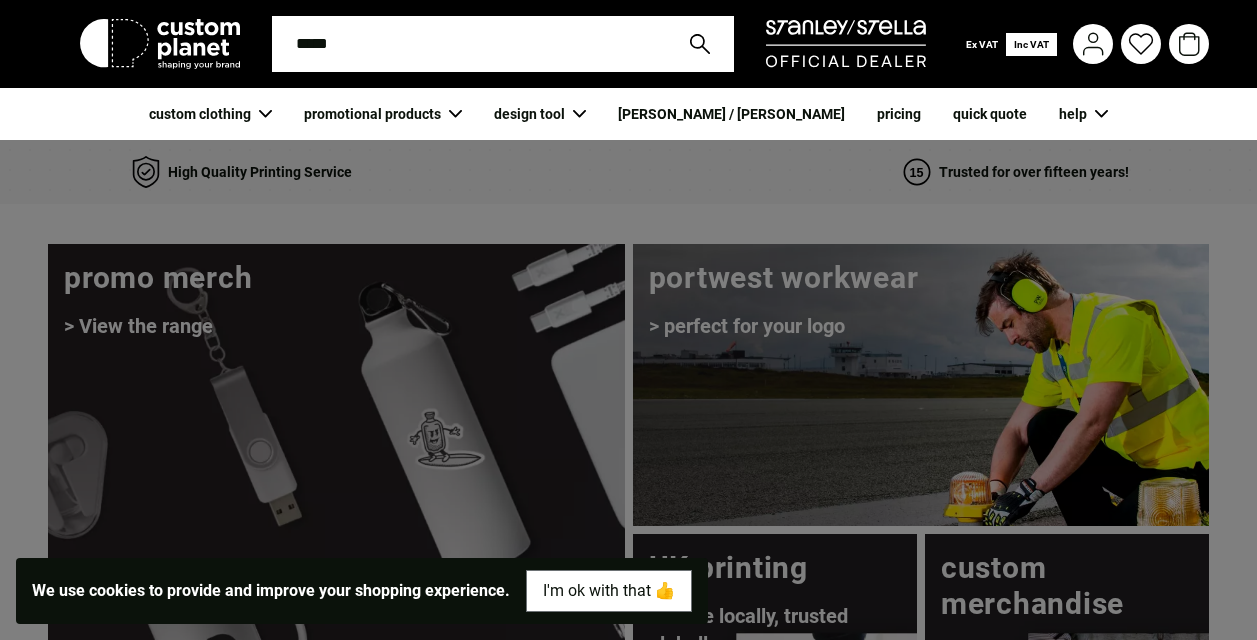 scroll, scrollTop: 0, scrollLeft: 0, axis: both 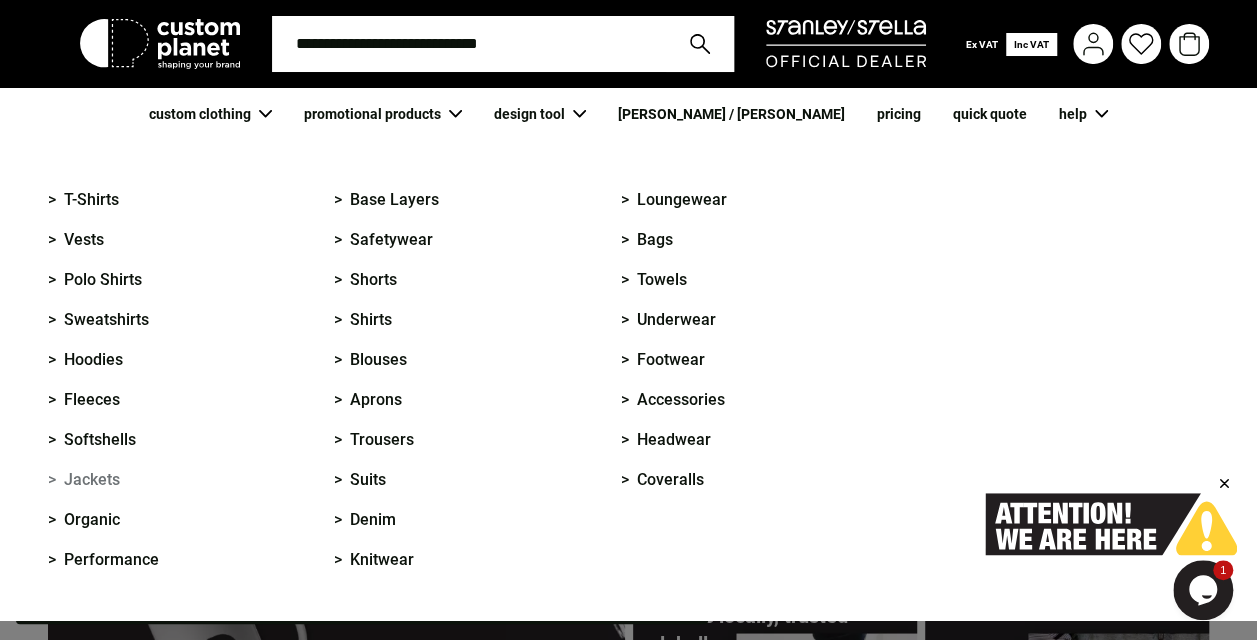 click on ">  Jackets" at bounding box center [84, 480] 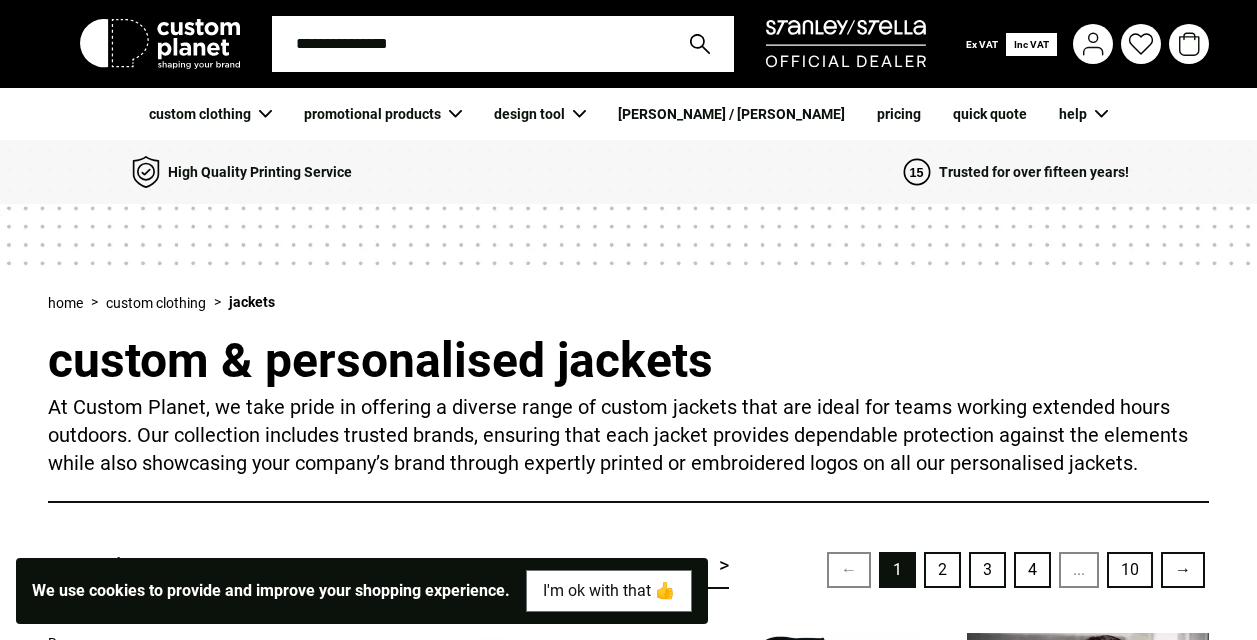 scroll, scrollTop: 0, scrollLeft: 0, axis: both 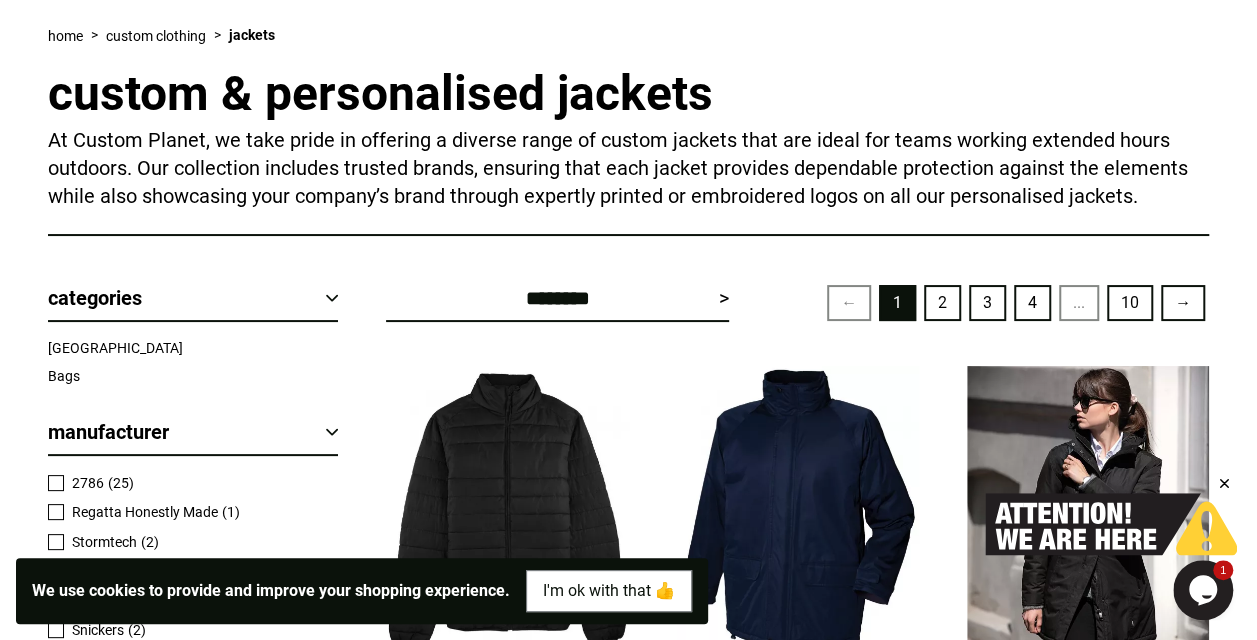 click on "Custom & Personalised Jackets At Custom Planet, we take pride in offering a diverse range of custom jackets that are ideal for teams working extended hours outdoors. Our collection includes trusted brands, ensuring that each jacket provides dependable protection against the elements while also showcasing your company’s brand through expertly printed or embroidered logos on all our personalised jackets. Read More Apply Filters  > Categories London Bags Manufacturer 2786 (25) Regatta Honestly Made (1) Stormtech (2) StanleyStella (1) Spiro (3) Snickers (2) SF (1) Russell Europe (4) Result Workguard (6) Result Urban Outdoor (15) Result Safeguard (4) Result Genuine Recycled (5) Result Core (24) Result (22) Regatta Professional (29) Regatta Junior (1) Regatta High Visibility (3) AS Colour (5) Regatta Contrast (1) Regatta Activewear (1) Portwest (9) Nimbus (13) Kustom Kit (3) Kariban (4) Henbury (1) Gildan (3) Front Row & Co (1) Finden & Hales (5) Build Your Brand (5) Babybugz (1) B & C Collection (29) (1) (1) S" at bounding box center (628, 2440) 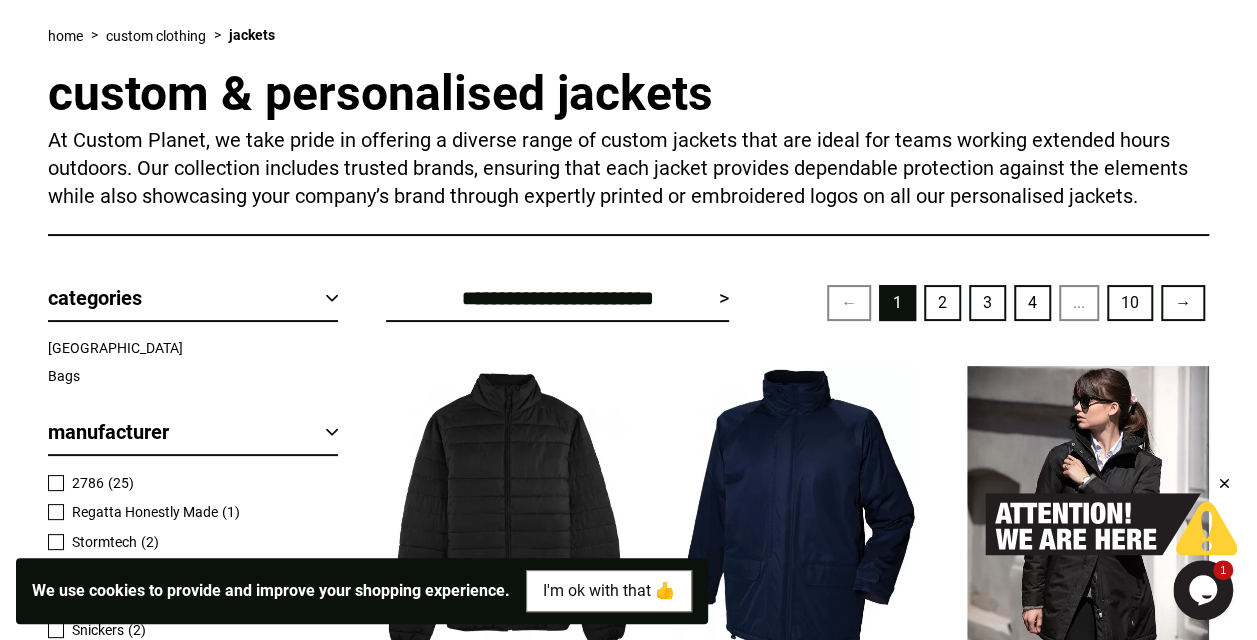 click on "**********" at bounding box center (557, 298) 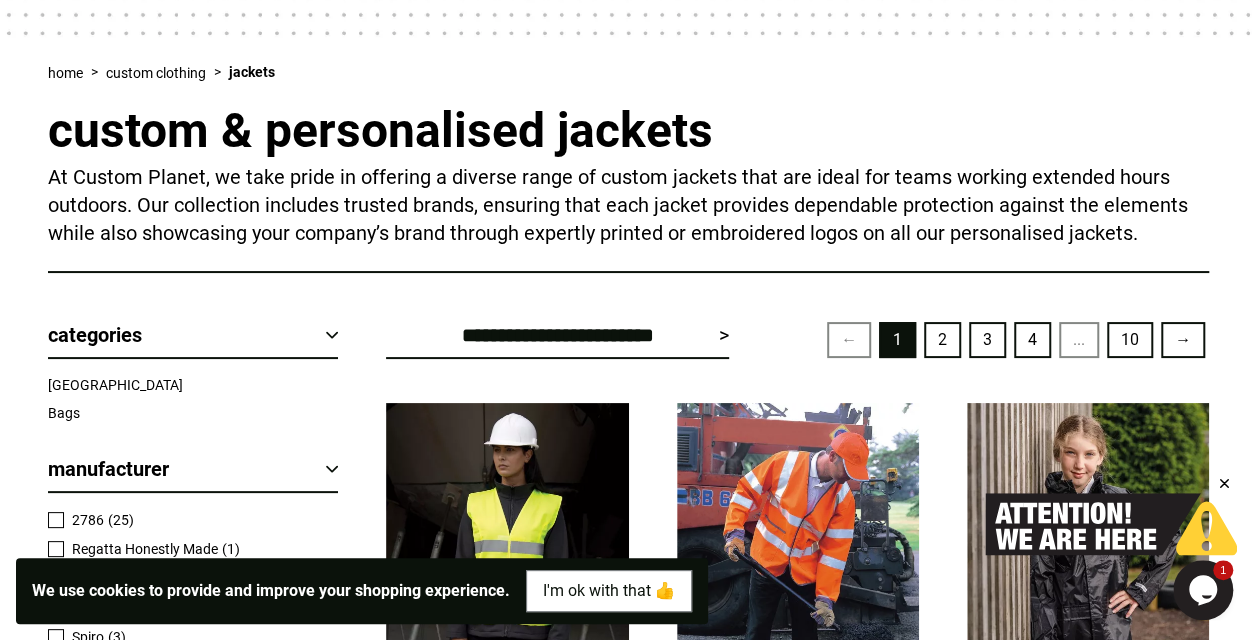 scroll, scrollTop: 233, scrollLeft: 0, axis: vertical 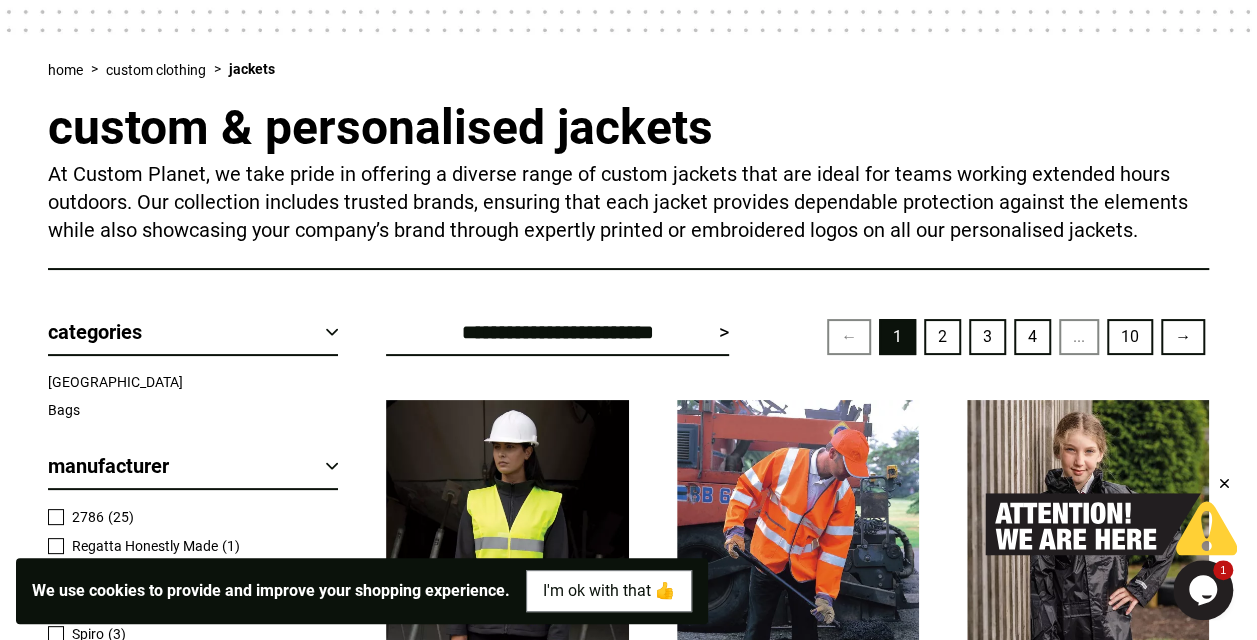 click on "Result Core Women's high-viz tabard from  £4.40 £3.67   (inc. vat) (ex. vat) 3  available colour s Result Safeguard Motorway safety jacket from  £4.72 £3.93   (inc. vat) (ex. vat) 2  available colour s Result Core Core junior rain jacket from  £6.60 £6.60   (inc. vat) (ex. vat) 2  available colour s B & C Collection B&C Sirocco /kids from  £7.93 £7.93   (inc. vat) (ex. vat) 12  available colour s Result Core Core junior microfleece jacket from  £7.93 £7.93   (inc. vat) (ex. vat) 4  available colour s Result Junior PolarTherm™ bodywarmer from  £7.93 £7.93   (inc. vat) (ex. vat) 4  available colour s Spiro Women's Spiro airflow gilet from  £8.00 £6.67   (inc. vat) (ex. vat) 2  available colour s Result Junior/youth waterproof 2000 midweight jacket from  £8.40 £7.00   (inc. vat) (ex. vat) 5  available colour s Regatta Junior Kids Brigade II from  £8.67 £8.67   (inc. vat) (ex. vat) 4  available colour s Result Core Core windcheater from  £8.72 £7.27   (inc. vat)" at bounding box center [797, 2419] 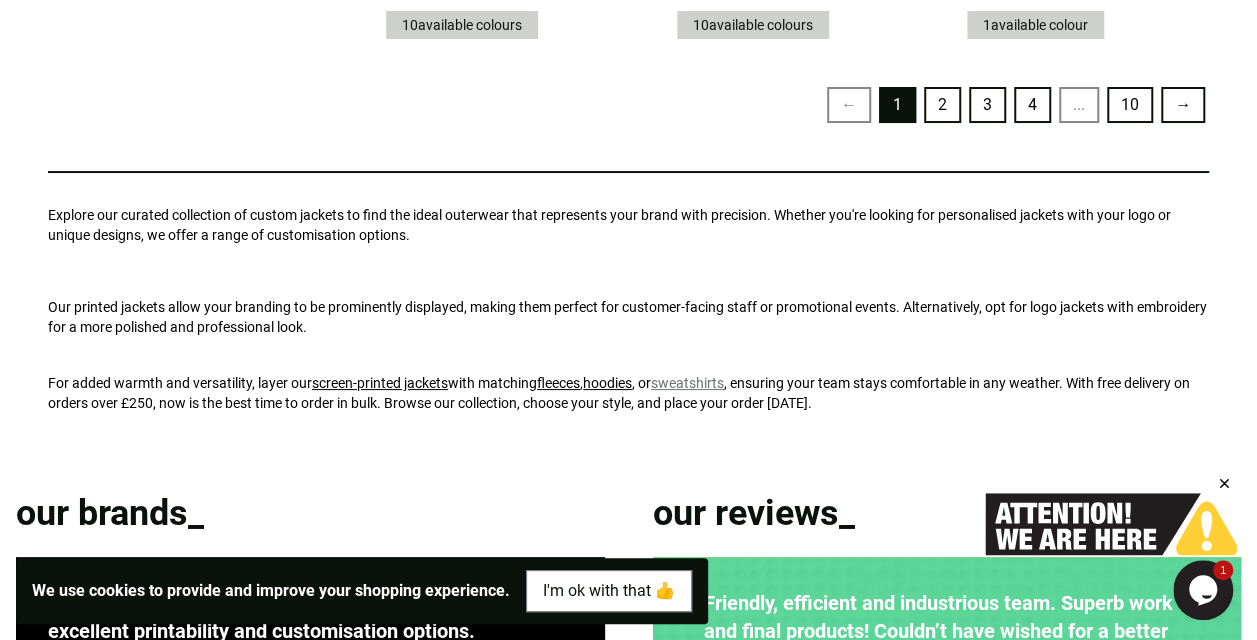 scroll, scrollTop: 4632, scrollLeft: 0, axis: vertical 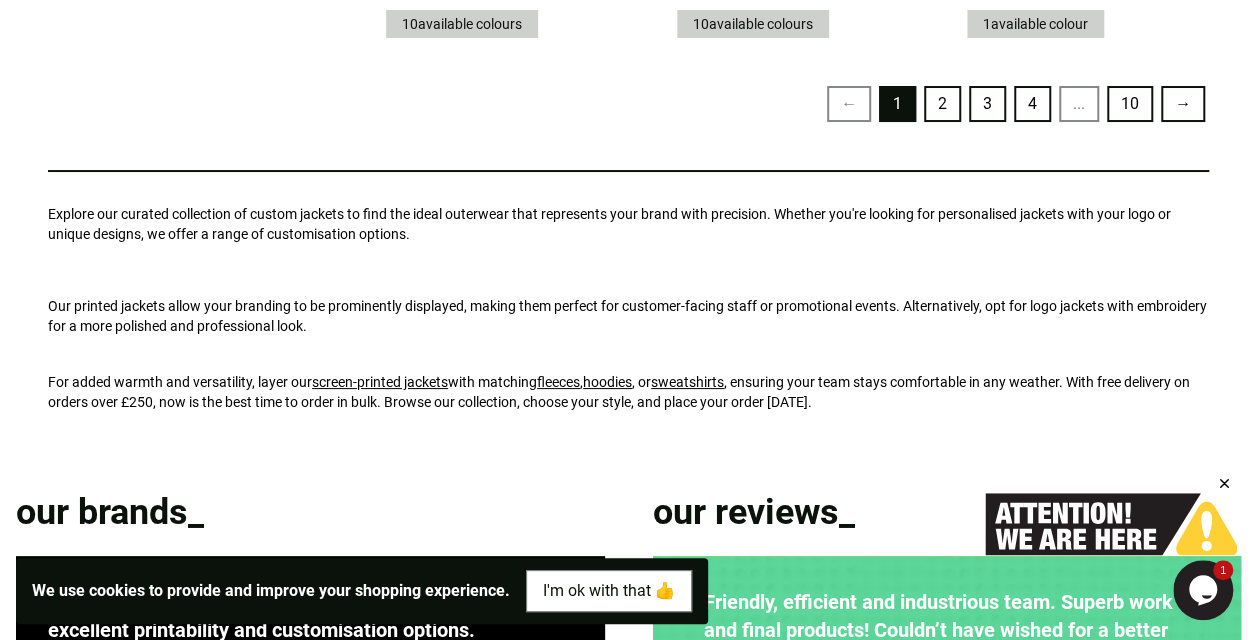 click on "2" at bounding box center (942, 104) 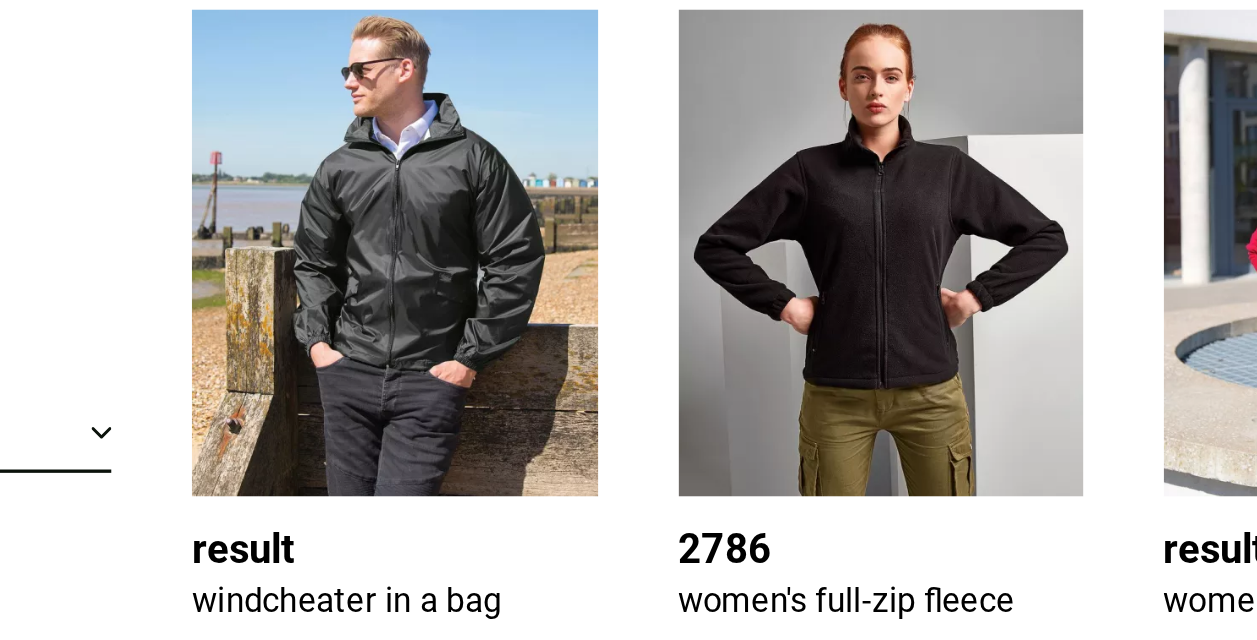 scroll, scrollTop: 1106, scrollLeft: 0, axis: vertical 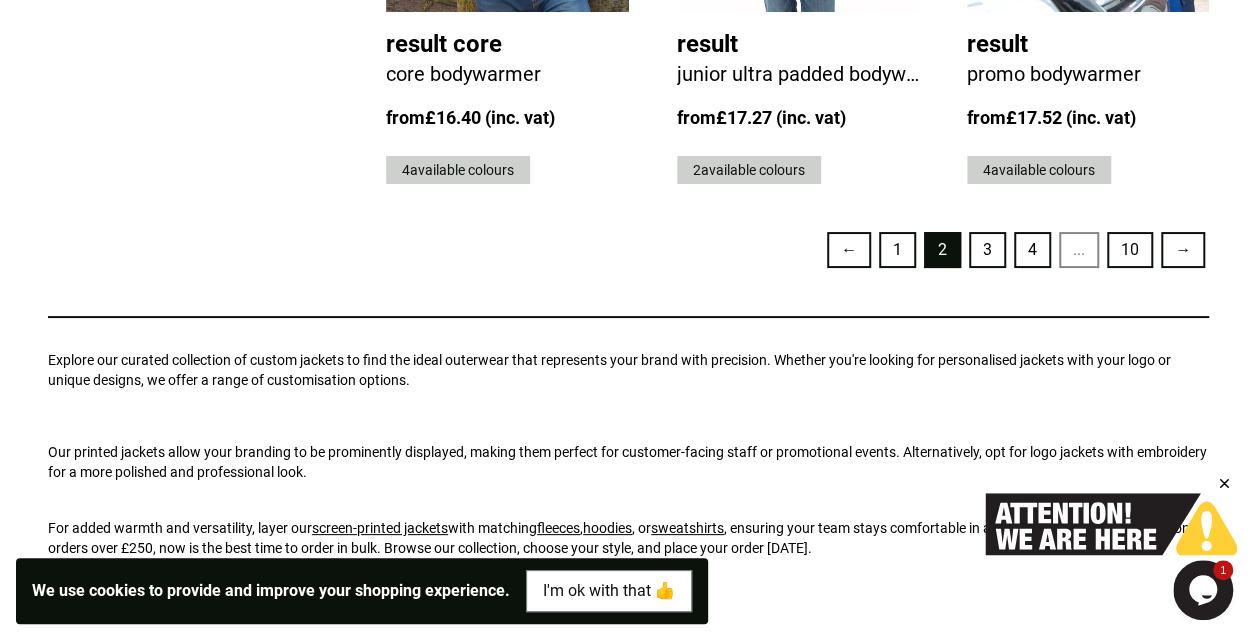 click on "3" at bounding box center (987, 250) 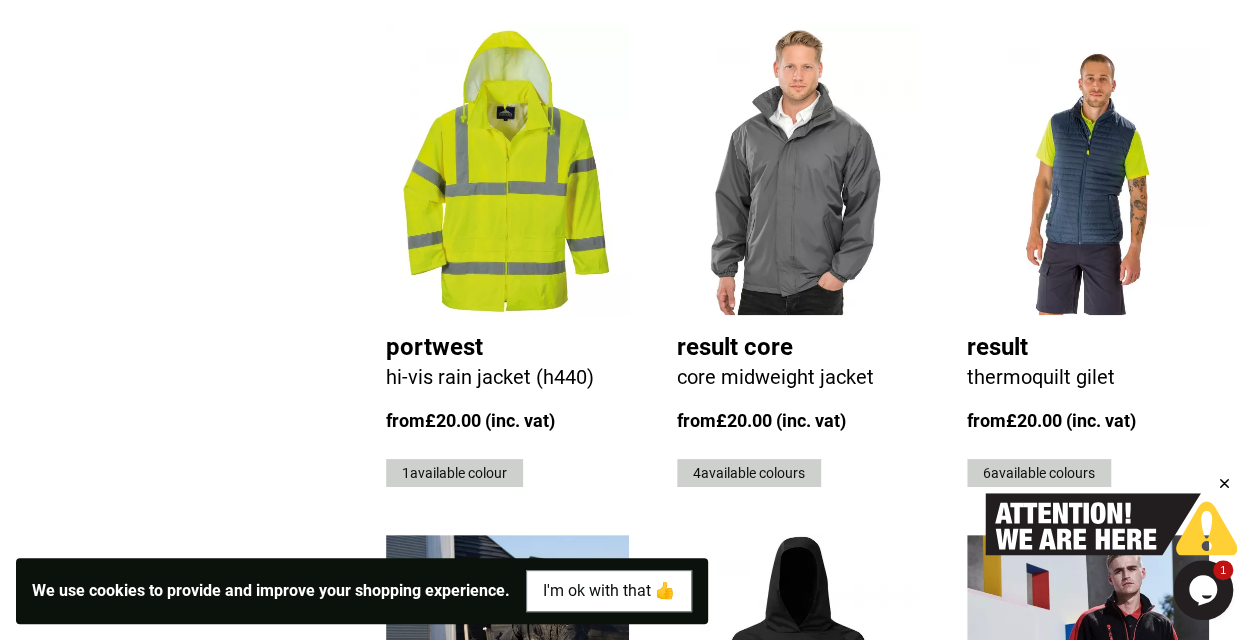 scroll, scrollTop: 3161, scrollLeft: 0, axis: vertical 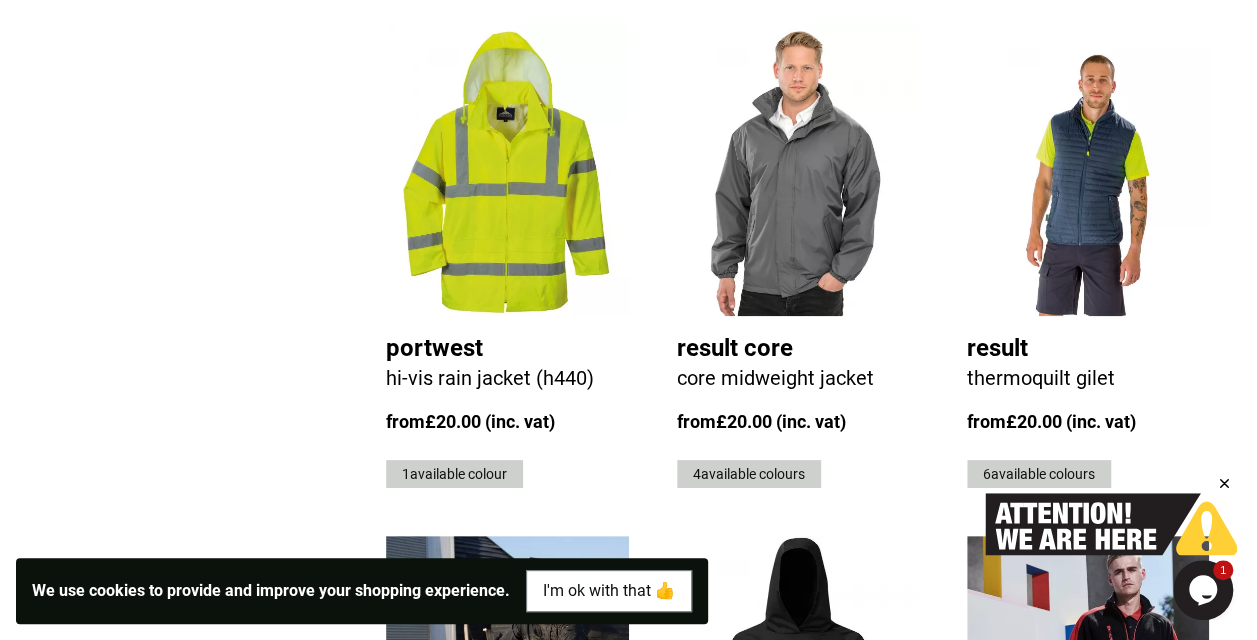 click on "B & C Collection B&C Traveller+ from  £17.52 £14.60   (inc. vat) (ex. vat) 4  available colour s Finden & Hales Women's piped microfleece jacket from  £18.32 £15.27   (inc. vat) (ex. vat) 3  available colour s Build Your Brand Nylon windbreaker from  £18.32 £15.27   (inc. vat) (ex. vat) 1  available colour Gildan Hammer™ unisex windwear jacket from  £18.80 £15.67   (inc. vat) (ex. vat) 8  available colour s Gildan Women's Hammer® windwear jacket from  £18.80 £15.67   (inc. vat) (ex. vat) 8  available colour s Russell Europe Women's full-zip fitted microfleece from  £18.80 £15.67   (inc. vat) (ex. vat) 3  available colour s Kustom Kit Women's Grizzly® full-zip active fleece (regular fit) from  £19.12 £15.93   (inc. vat) (ex. vat) 2  available colour s Finden & Hales Piped microfleece jacket from  £19.12 £15.93   (inc. vat) (ex. vat) 2  available colour s Result Core Core microfleece lined jacket from  £19.12 £15.93   (inc. vat) (ex. vat) 6  available colour s" at bounding box center [797, -509] 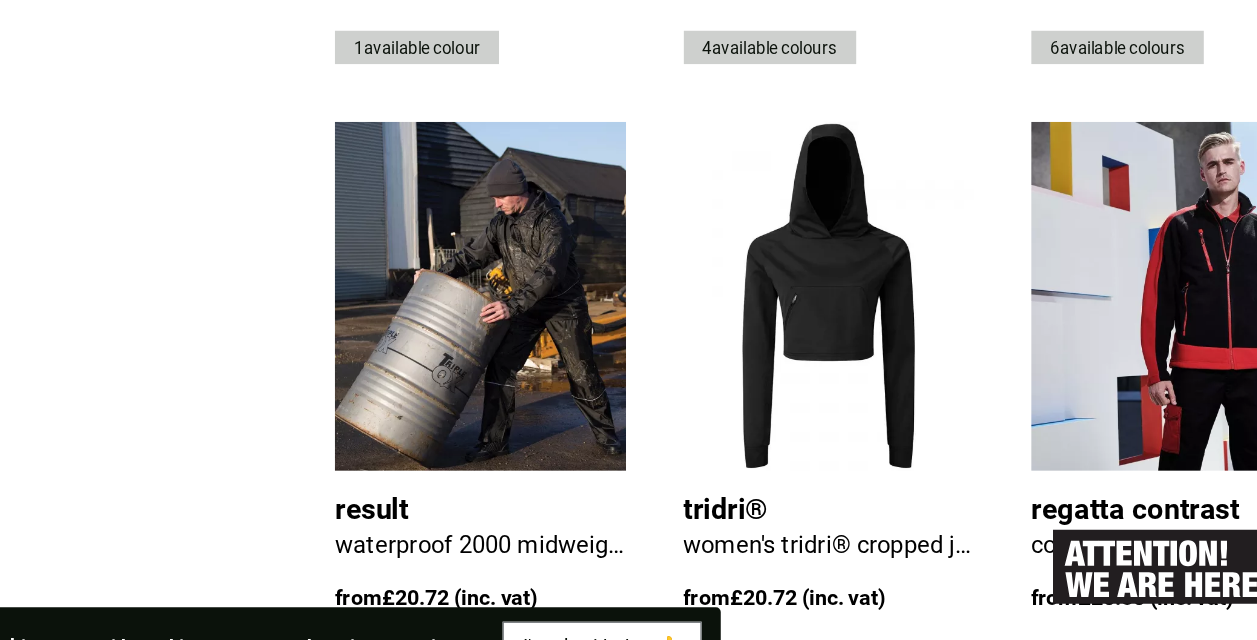 scroll, scrollTop: 3544, scrollLeft: 0, axis: vertical 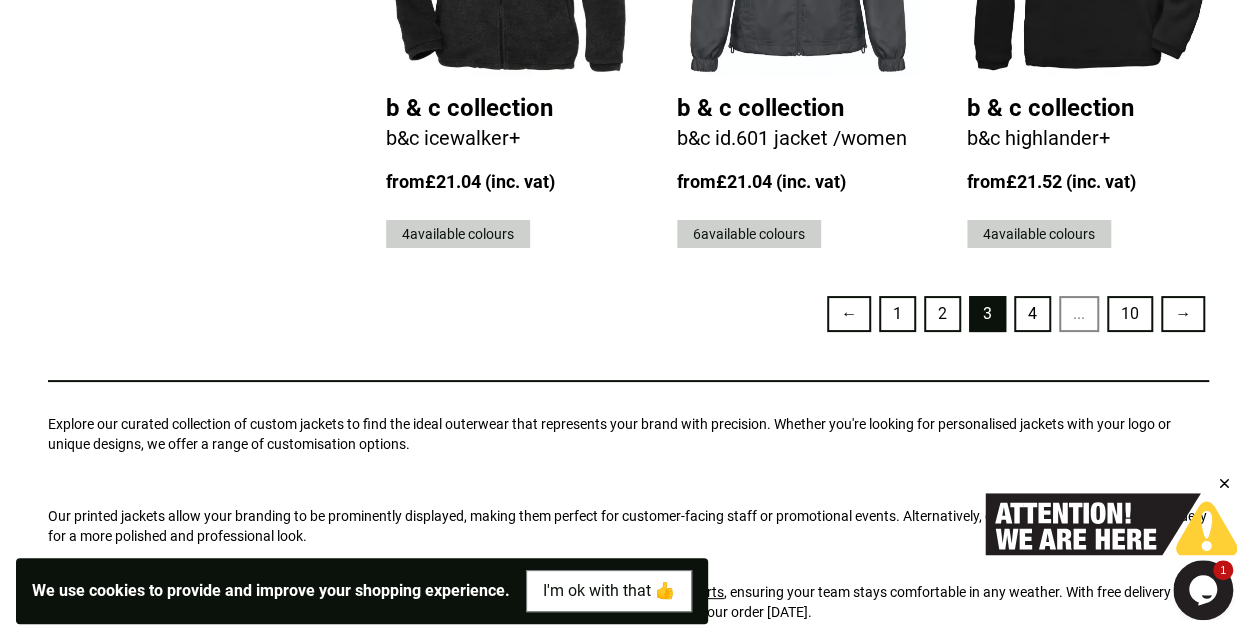 click on "4" at bounding box center [1032, 314] 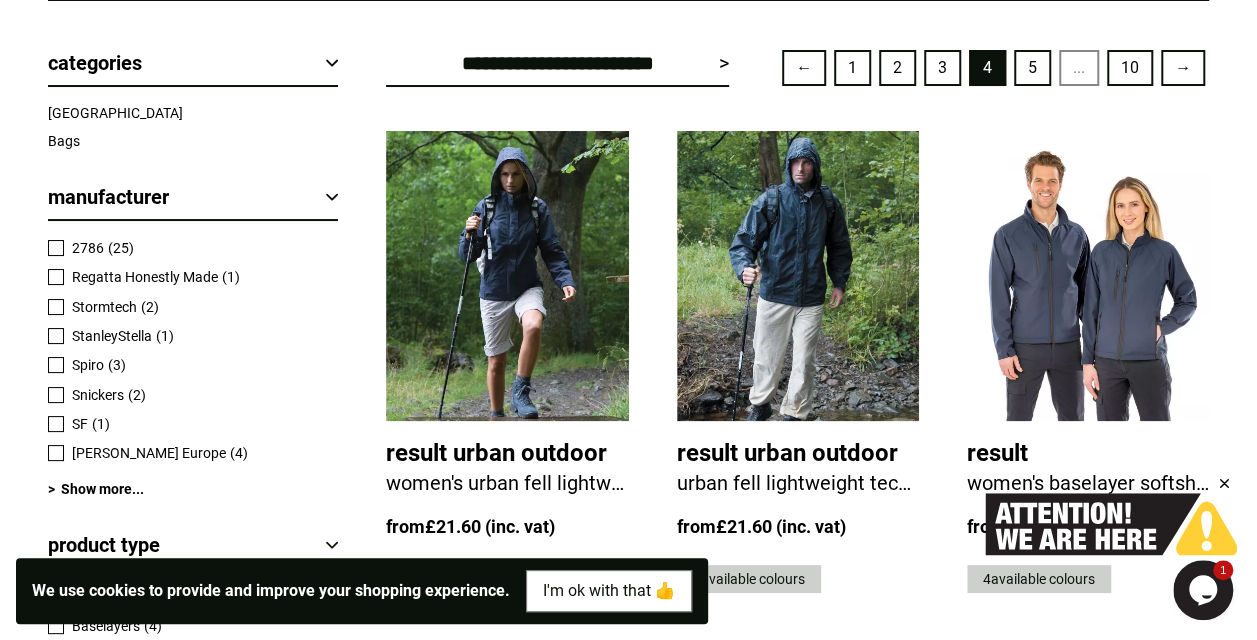 scroll, scrollTop: 508, scrollLeft: 0, axis: vertical 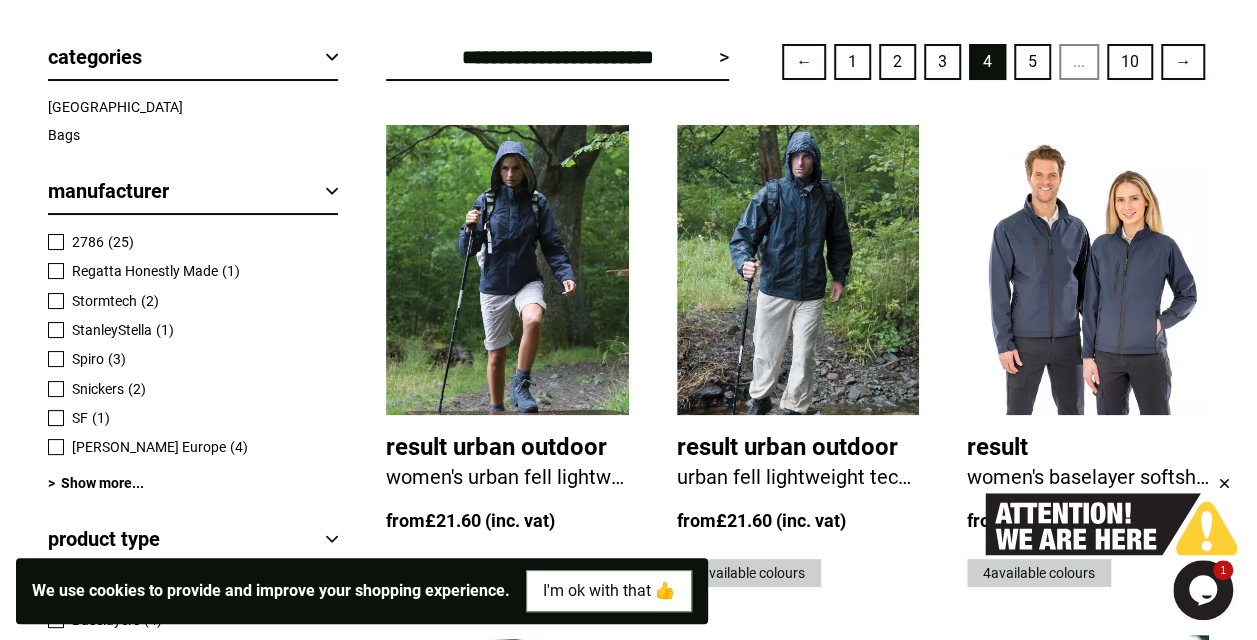 click on "Result Urban Outdoor Women's urban fell lightweight technical jacket from  £21.60 £18.00   (inc. vat) (ex. vat) 2  available colour s Result Urban Outdoor Urban fell lightweight technical jacket from  £21.60 £18.00   (inc. vat) (ex. vat) 3  available colour s Result Women's baselayer softshell jacket from  £22.00 £18.33   (inc. vat) (ex. vat) 4  available colour s B & C Collection B&C Coolstar /women from  £22.00 £18.33   (inc. vat) (ex. vat) 4  available colour s Result Baselayer softshell jacket from  £22.00 £18.33   (inc. vat) (ex. vat) 4  available colour s Regatta Professional Dover bodywarmer from  £22.32 £18.60   (inc. vat) (ex. vat) 2  available colour s Result Workguard Lance bodywarmer from  £22.32 £18.60   (inc. vat) (ex. vat) 5  available colour s Result Core Core manager's jacket from  £22.32 £18.60   (inc. vat) (ex. vat) 2  available colour s Result Urban Outdoor Women's ice bird padded gilet from  £22.32 £18.60   (inc. vat) (ex. vat) 5 s from    3 s" at bounding box center (797, 2144) 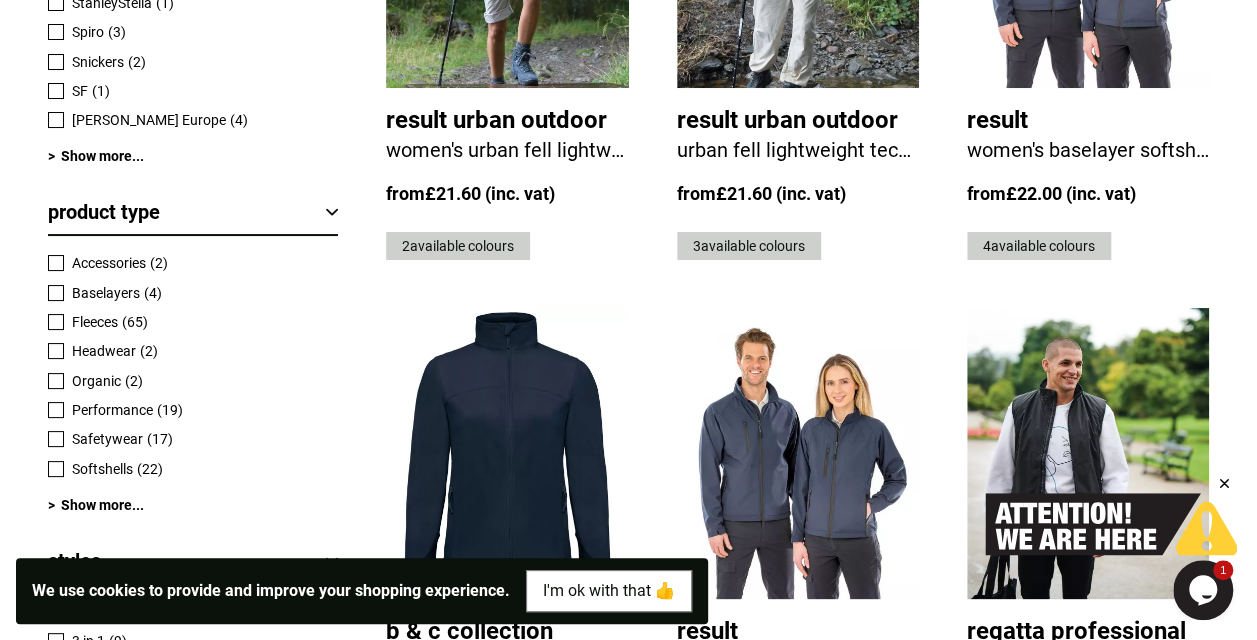 scroll, scrollTop: 1161, scrollLeft: 0, axis: vertical 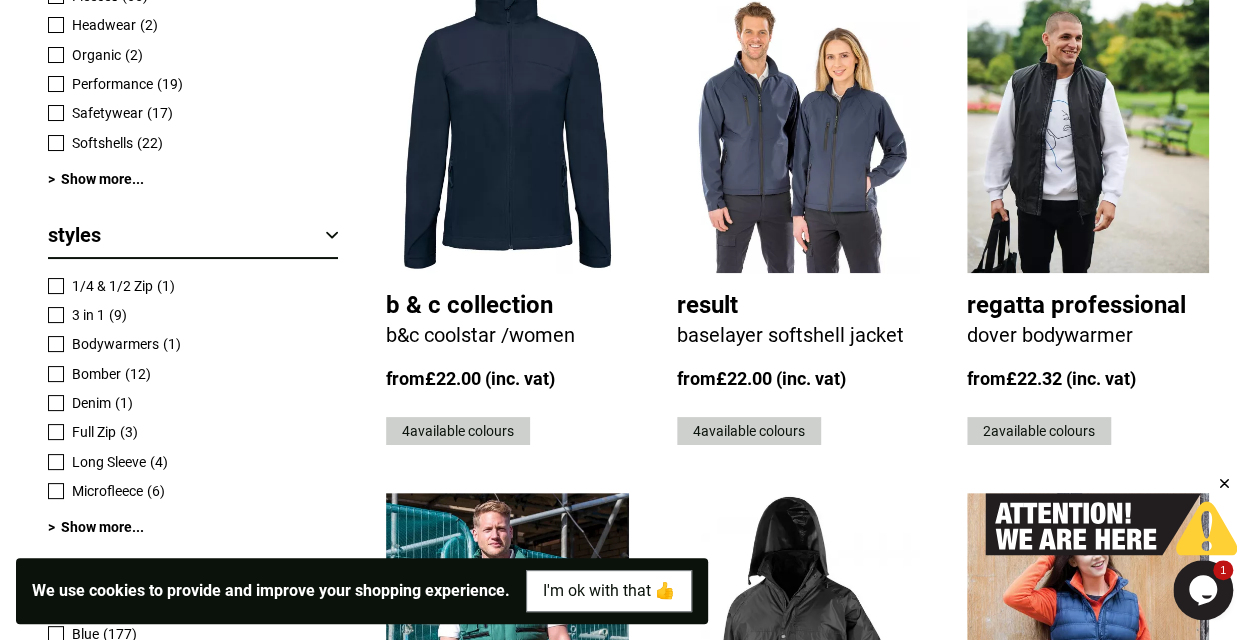 click on "Result Urban Outdoor Women's urban fell lightweight technical jacket from  £21.60 £18.00   (inc. vat) (ex. vat) 2  available colour s Result Urban Outdoor Urban fell lightweight technical jacket from  £21.60 £18.00   (inc. vat) (ex. vat) 3  available colour s Result Women's baselayer softshell jacket from  £22.00 £18.33   (inc. vat) (ex. vat) 4  available colour s B & C Collection B&C Coolstar /women from  £22.00 £18.33   (inc. vat) (ex. vat) 4  available colour s Result Baselayer softshell jacket from  £22.00 £18.33   (inc. vat) (ex. vat) 4  available colour s Regatta Professional Dover bodywarmer from  £22.32 £18.60   (inc. vat) (ex. vat) 2  available colour s Result Workguard Lance bodywarmer from  £22.32 £18.60   (inc. vat) (ex. vat) 5  available colour s Result Core Core manager's jacket from  £22.32 £18.60   (inc. vat) (ex. vat) 2  available colour s Result Urban Outdoor Women's ice bird padded gilet from  £22.32 £18.60   (inc. vat) (ex. vat) 5 s from    3 s" at bounding box center [797, 1491] 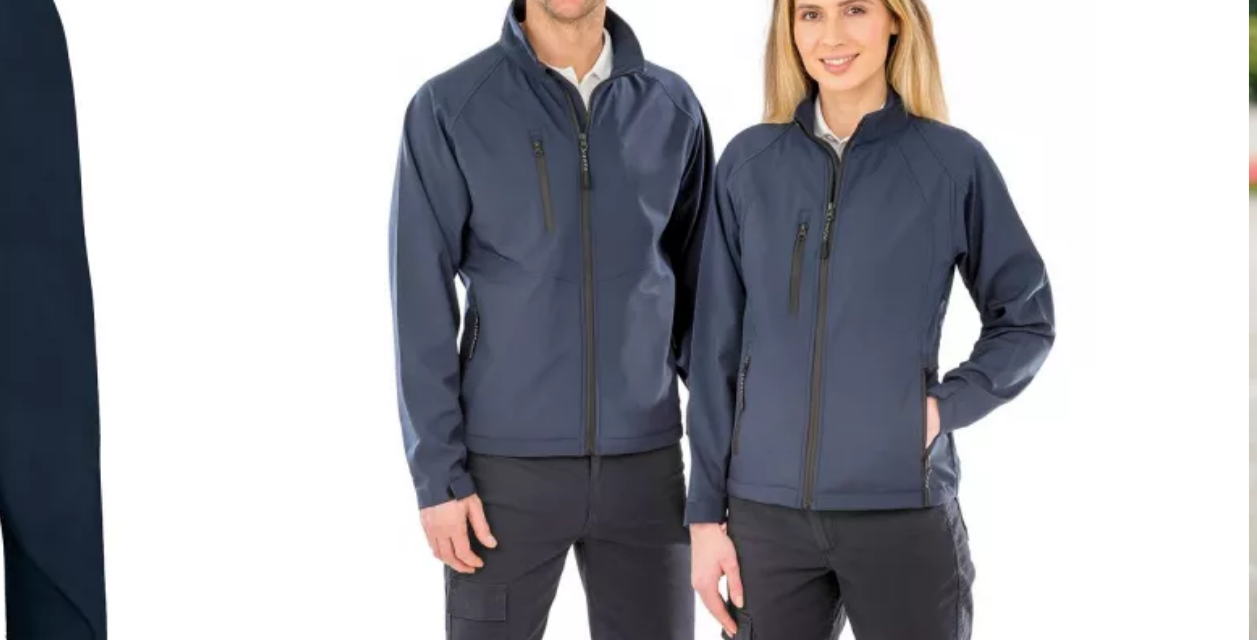 scroll, scrollTop: 1161, scrollLeft: 0, axis: vertical 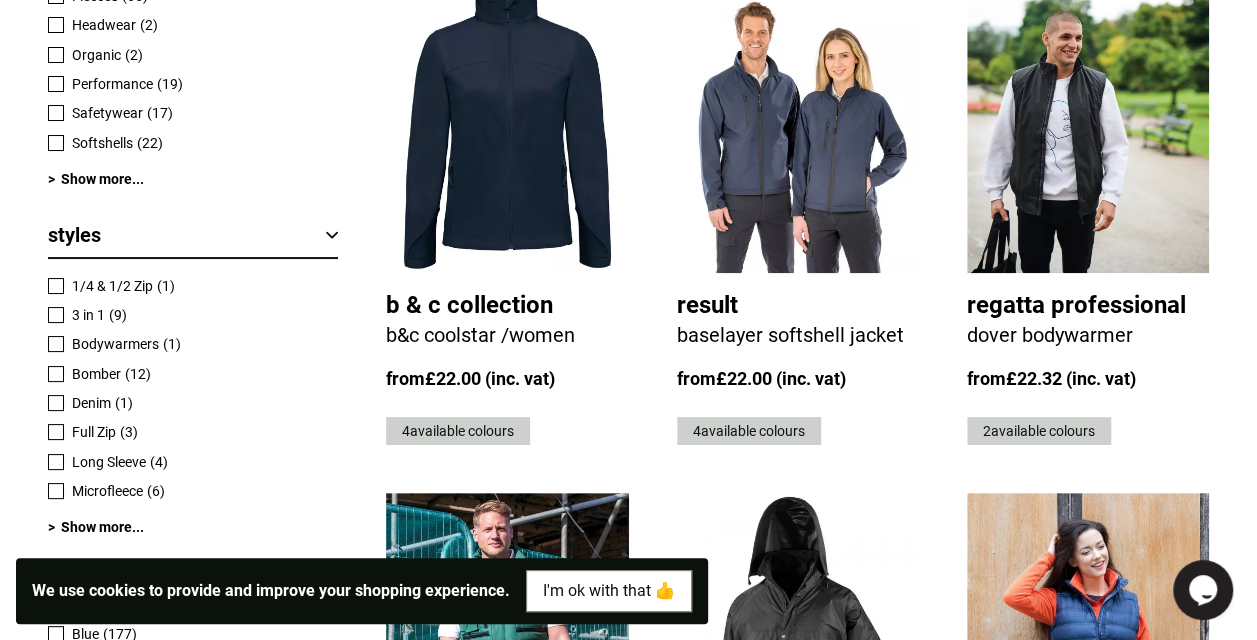 click on "**********" at bounding box center [773, 1492] 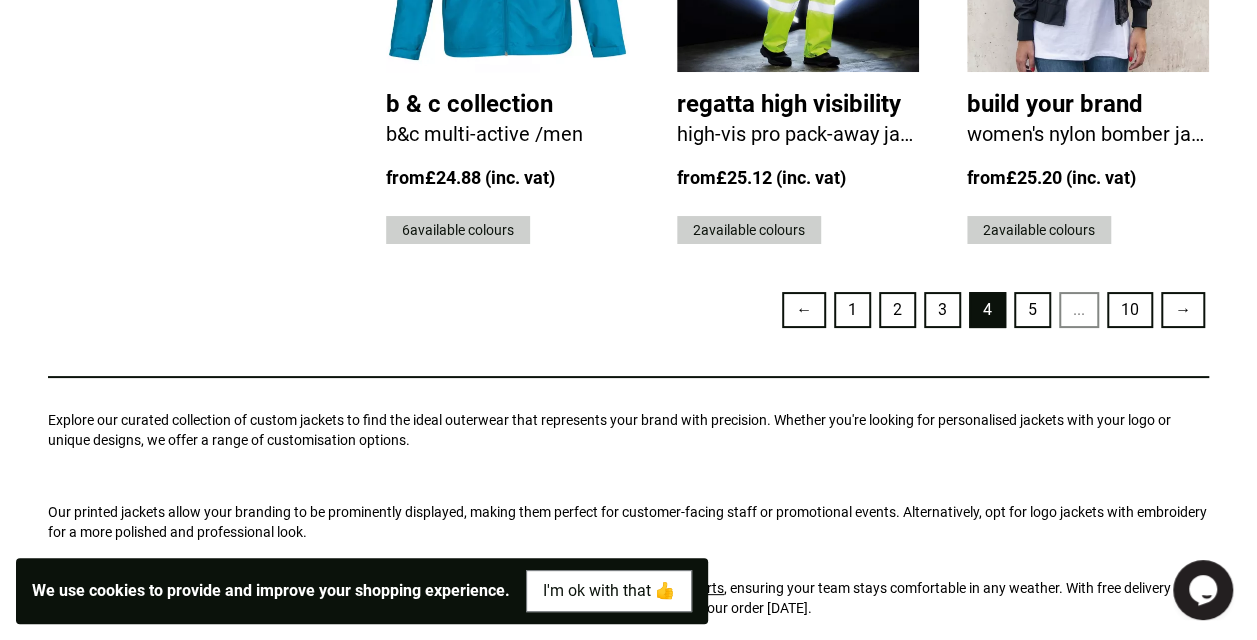 scroll, scrollTop: 4427, scrollLeft: 0, axis: vertical 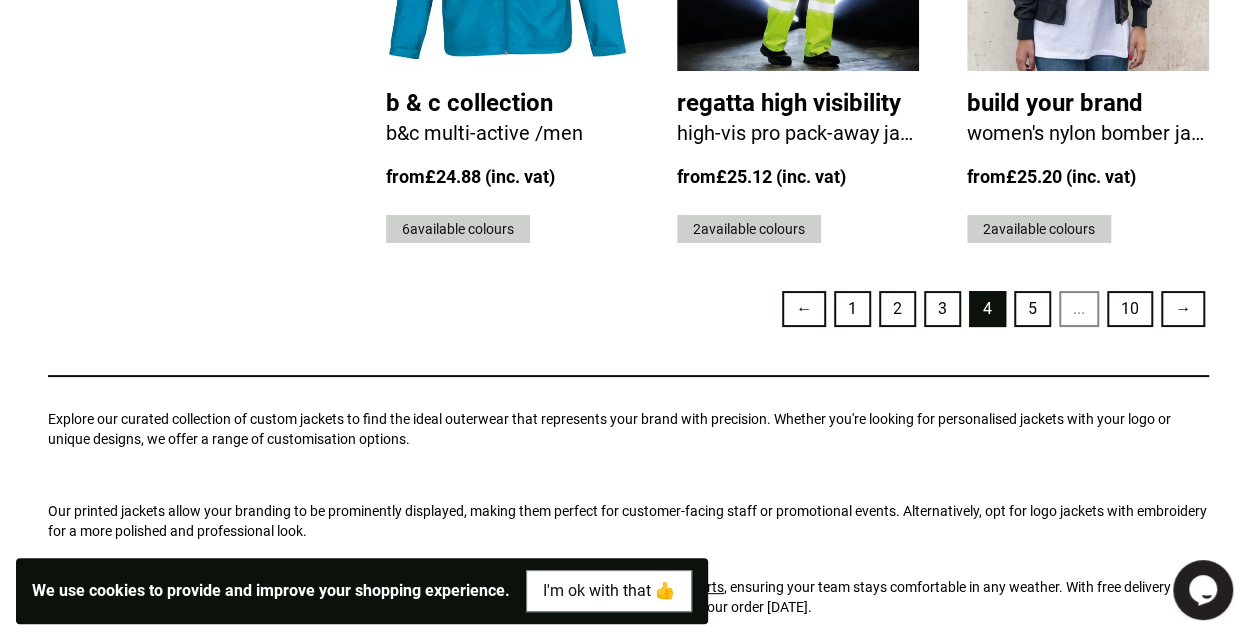 click on "5" at bounding box center [1032, 309] 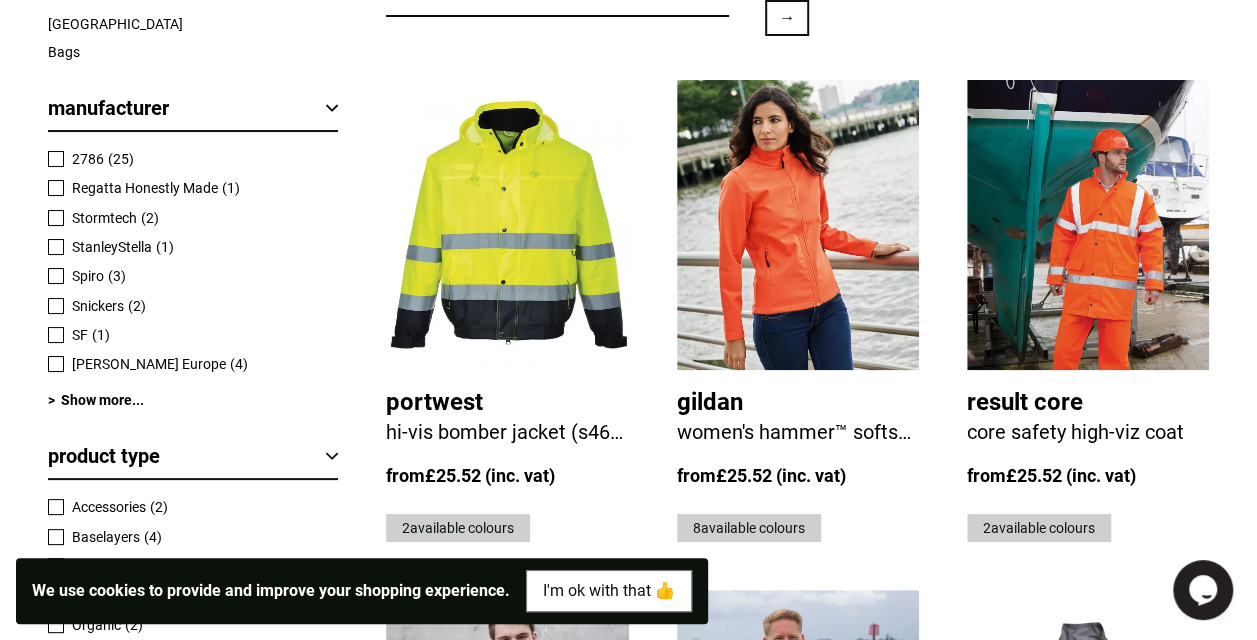 scroll, scrollTop: 592, scrollLeft: 0, axis: vertical 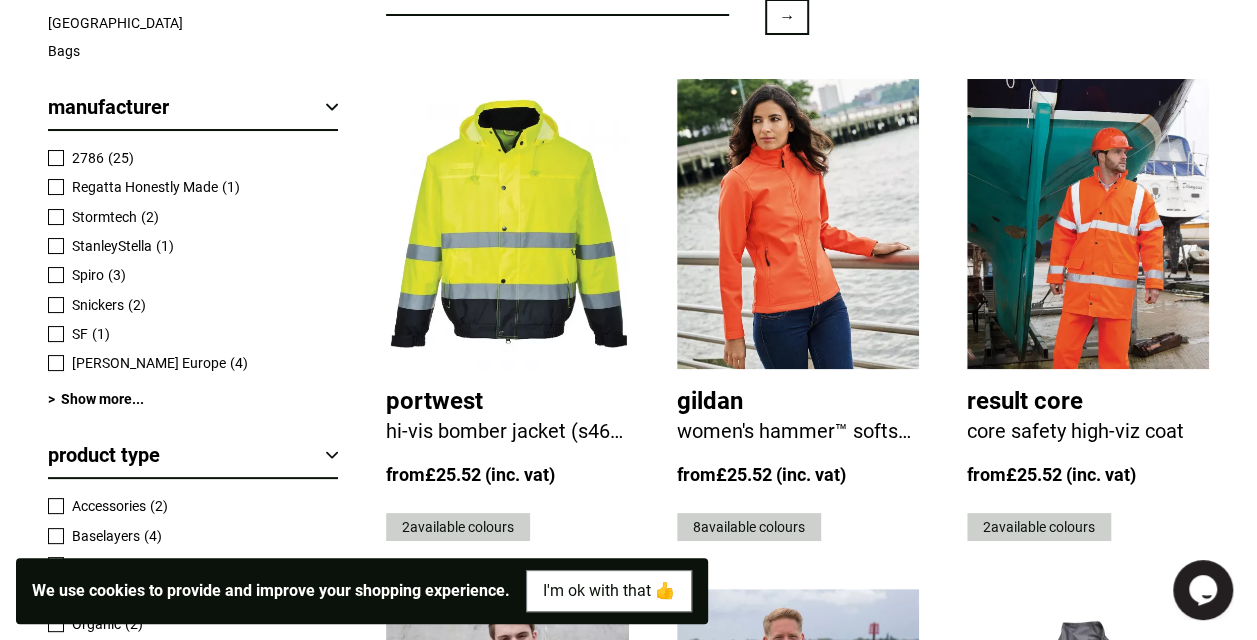 click on "Portwest Hi-vis bomber jacket (S463/S226) from  £25.52 £21.27   (inc. vat) (ex. vat) 2  available colour s Gildan Women's Hammer™ softshell jacket from  £25.52 £21.27   (inc. vat) (ex. vat) 8  available colour s Result Core Core safety high-viz coat from  £25.52 £21.27   (inc. vat) (ex. vat) 2  available colour s Result Urban Outdoor Urban Cheltenham jacket from  £25.52 £21.27   (inc. vat) (ex. vat) 2  available colour s Result Ultra padded bodywarmer from  £25.52 £21.27   (inc. vat) (ex. vat) 4  available colour s Portwest Contrast jacket (TX10) from  £25.60 £21.33   (inc. vat) (ex. vat) 3  available colour s B & C Collection B&C Trooper /men from  £26.16 £21.80   (inc. vat) (ex. vat) 6  available colour s Kariban Softshell bodywarmer from  £26.40 £22.00   (inc. vat) (ex. vat) 2  available colour s Front Row & Co Pullover half-zip jacket from  £26.40 £22.00   (inc. vat) (ex. vat) 1  available colour Regatta Professional Uproar softshell from  £27.12 £22.60" at bounding box center (797, 2098) 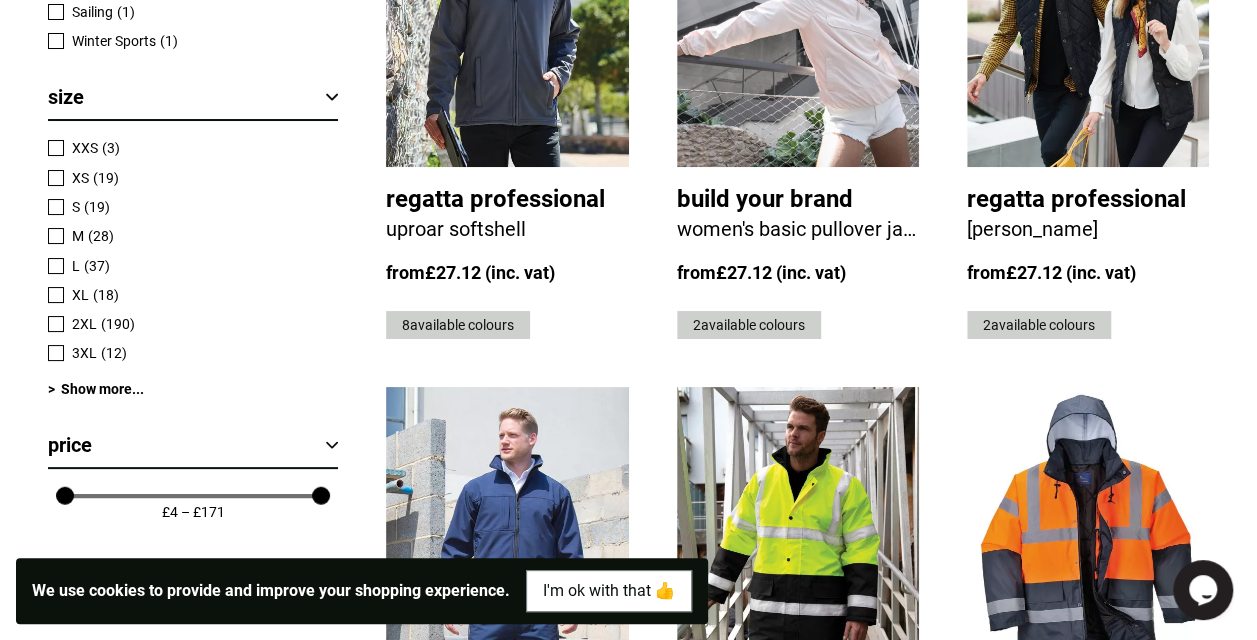 scroll, scrollTop: 2117, scrollLeft: 0, axis: vertical 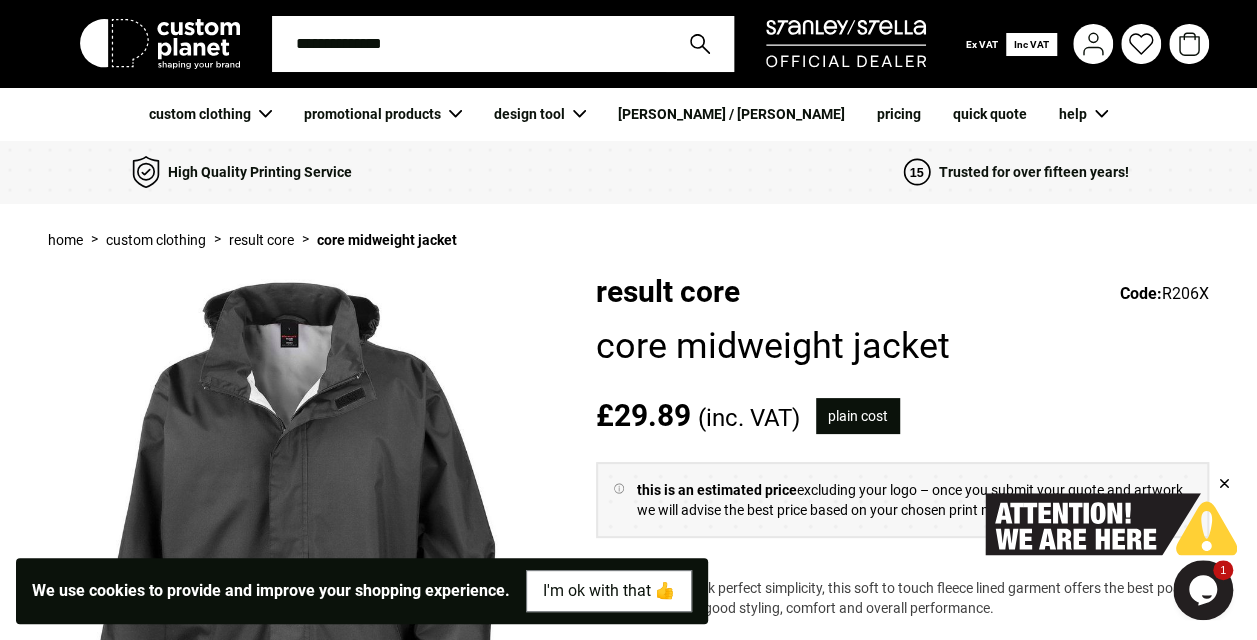click on "Core midweight jacket" at bounding box center [902, 340] 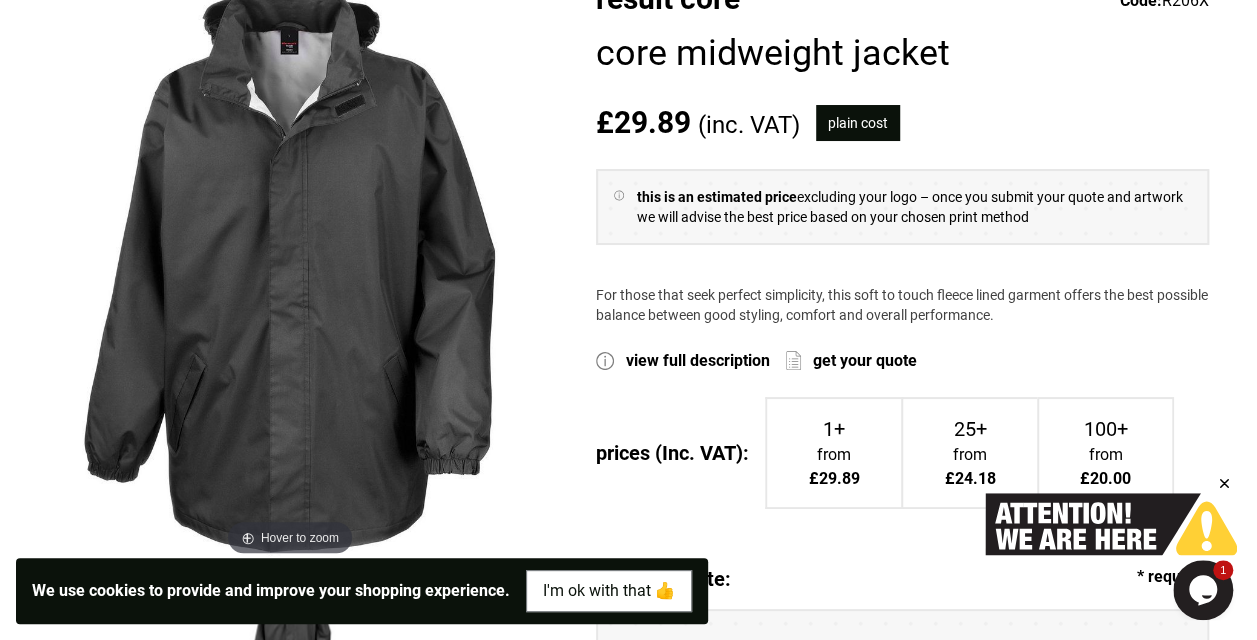 scroll, scrollTop: 294, scrollLeft: 0, axis: vertical 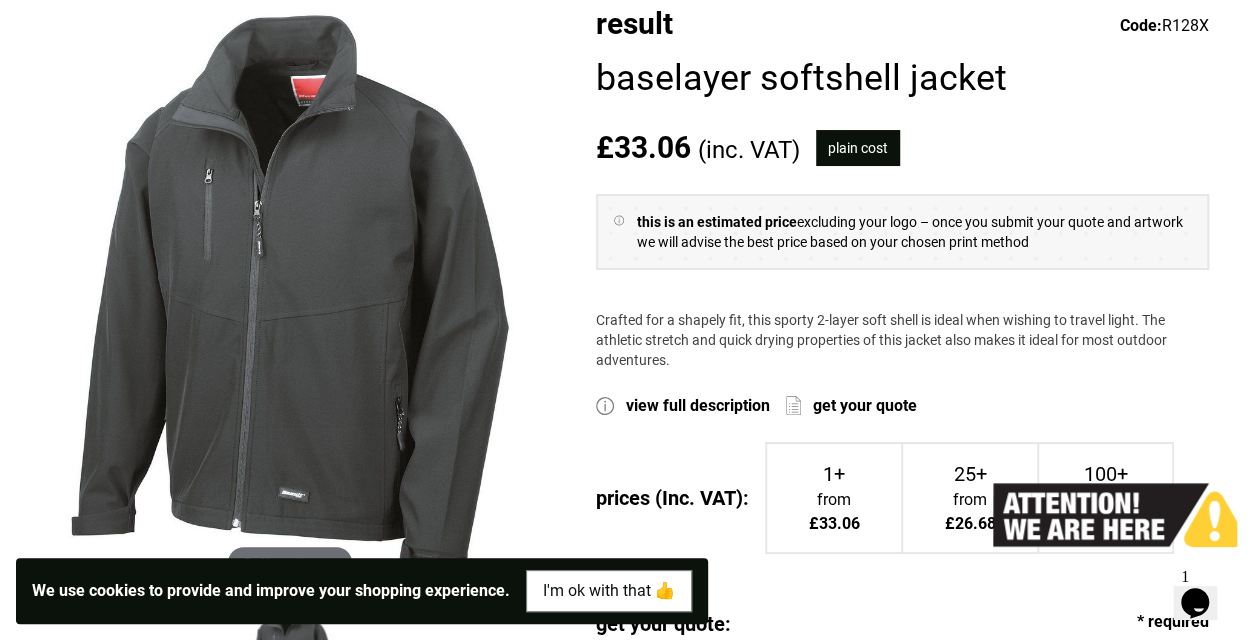 click on "Crafted for a shapely fit, this sporty 2-layer soft shell is ideal when wishing to travel light. The athletic stretch and quick drying properties of this jacket also makes it ideal for most outdoor adventures." at bounding box center (902, 340) 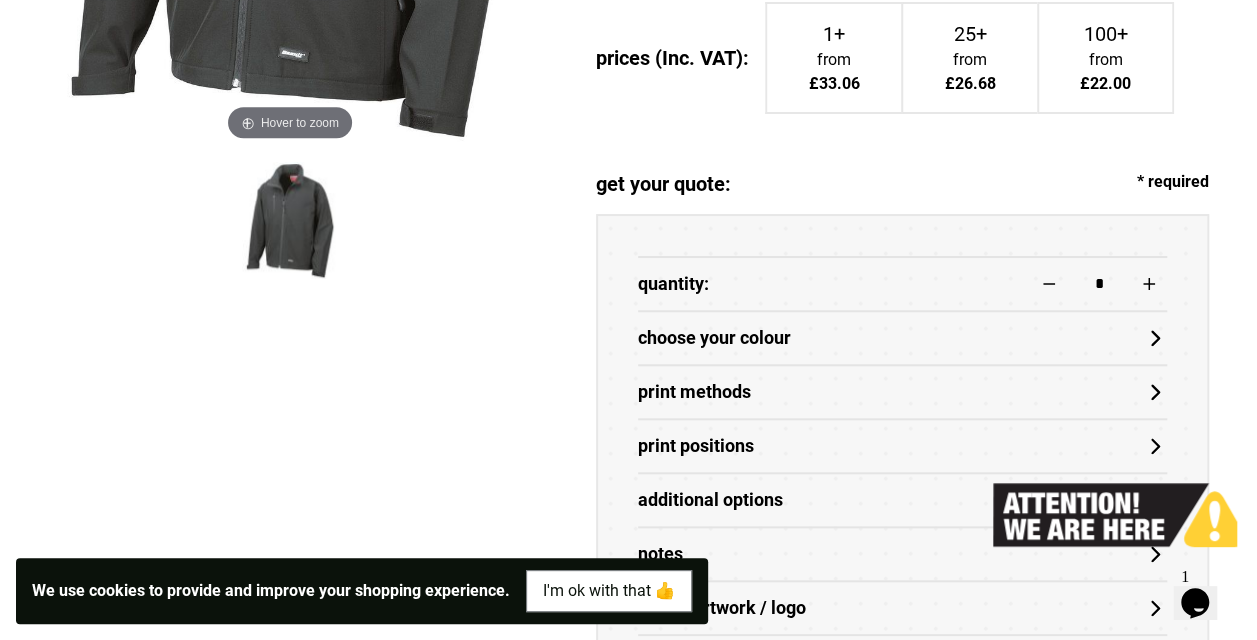 scroll, scrollTop: 713, scrollLeft: 0, axis: vertical 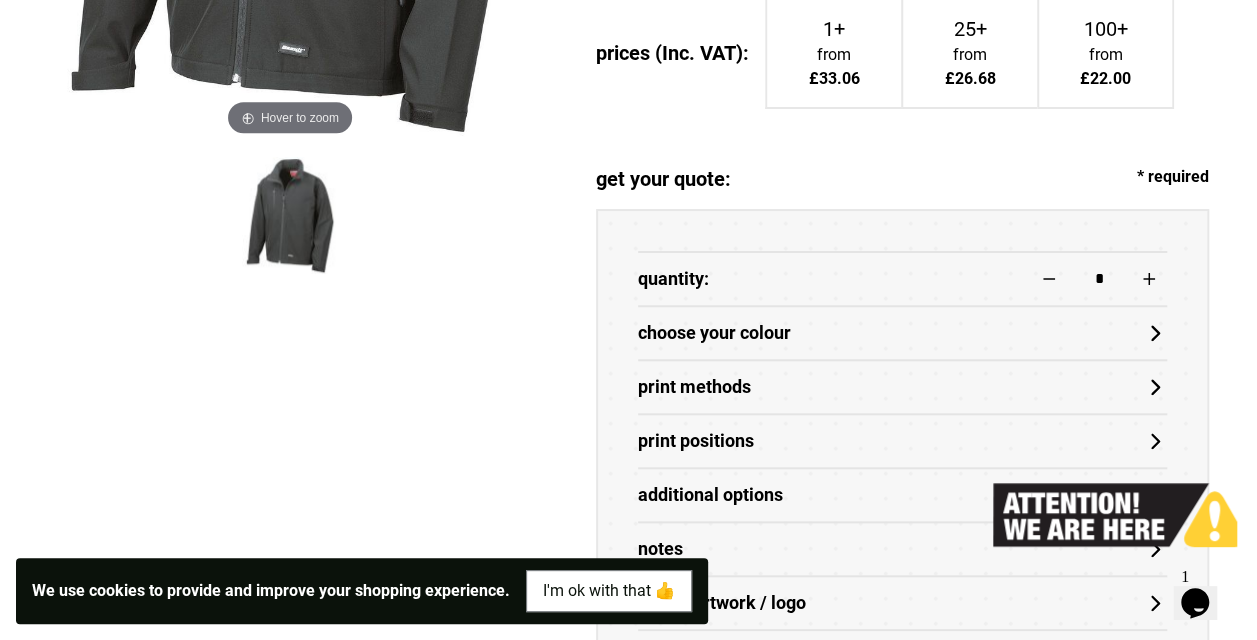 click on "choose your colour" at bounding box center [902, 333] 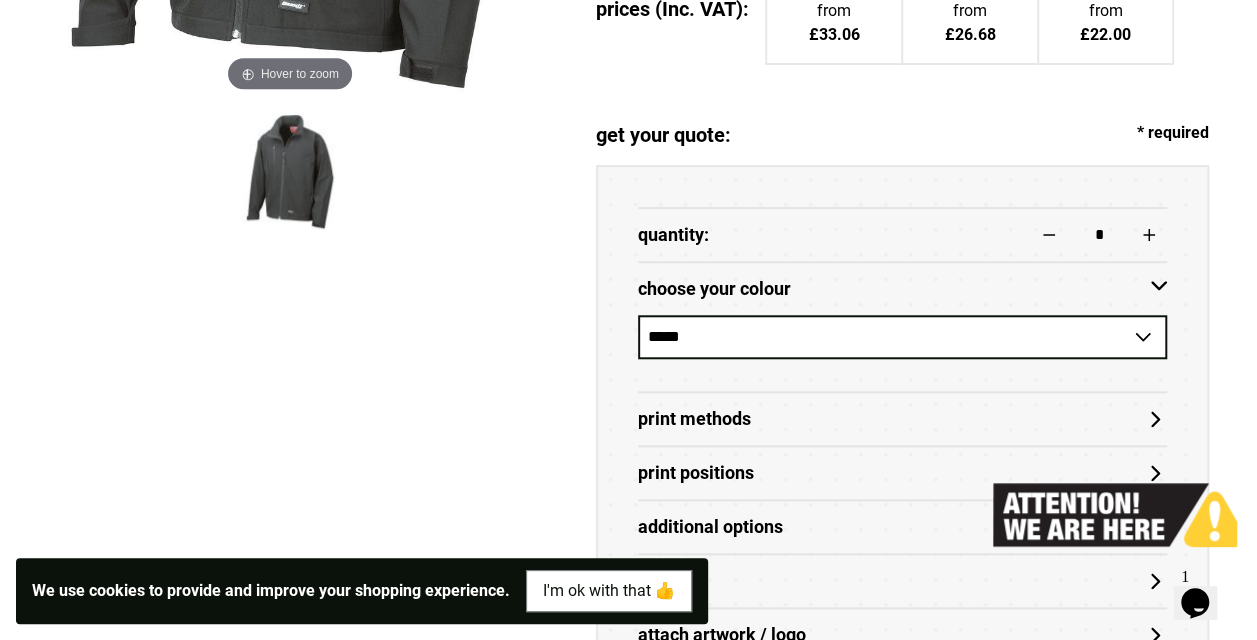 scroll, scrollTop: 791, scrollLeft: 0, axis: vertical 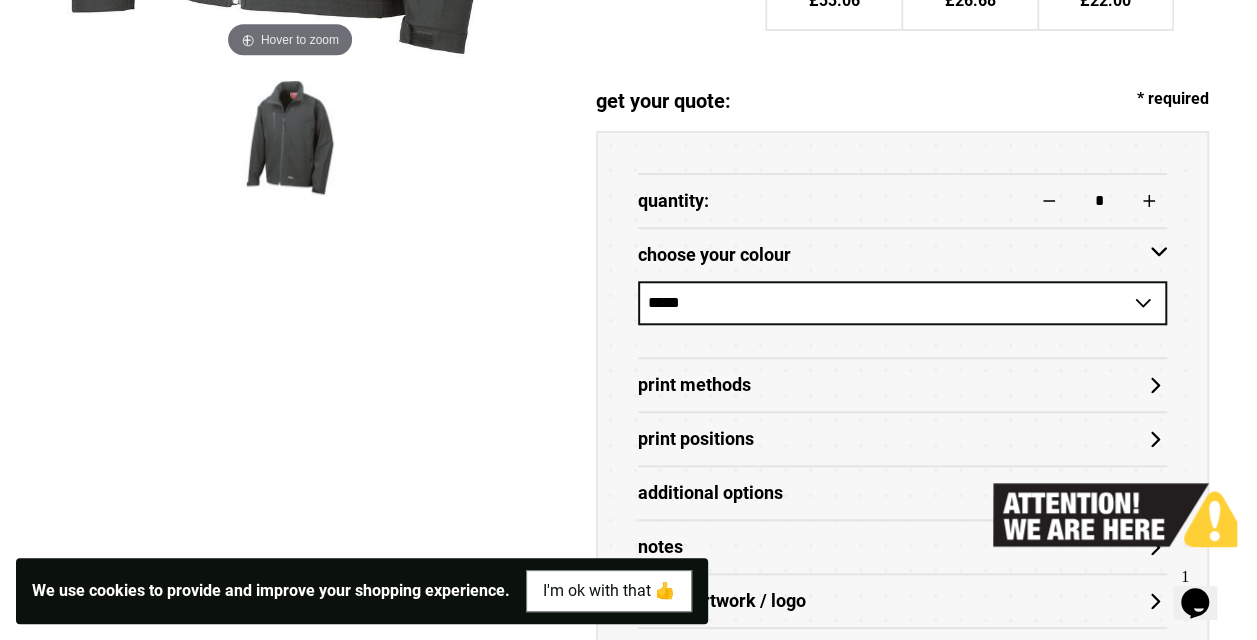 click on "**********" at bounding box center [902, 303] 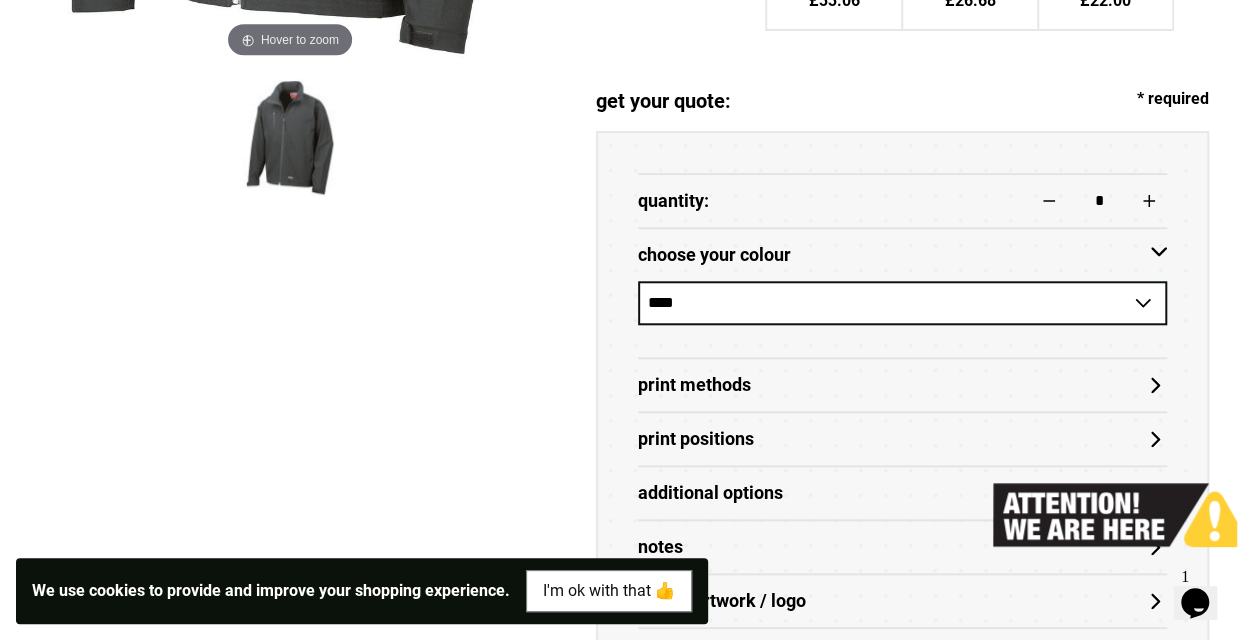 click on "**********" at bounding box center [902, 303] 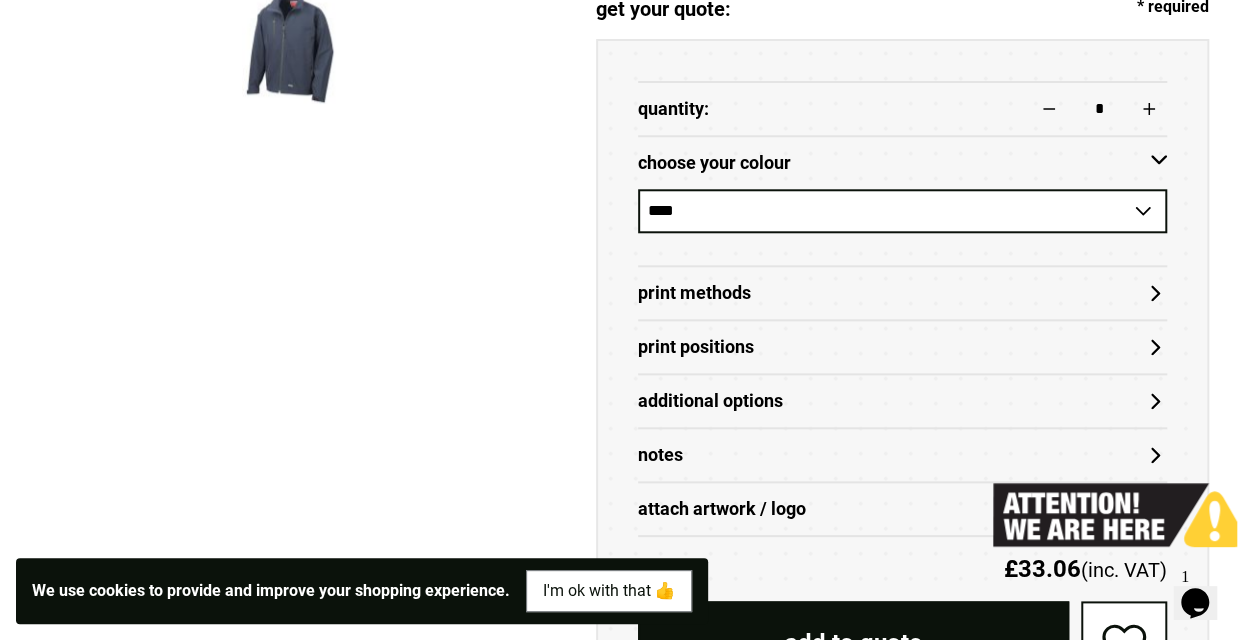scroll, scrollTop: 909, scrollLeft: 0, axis: vertical 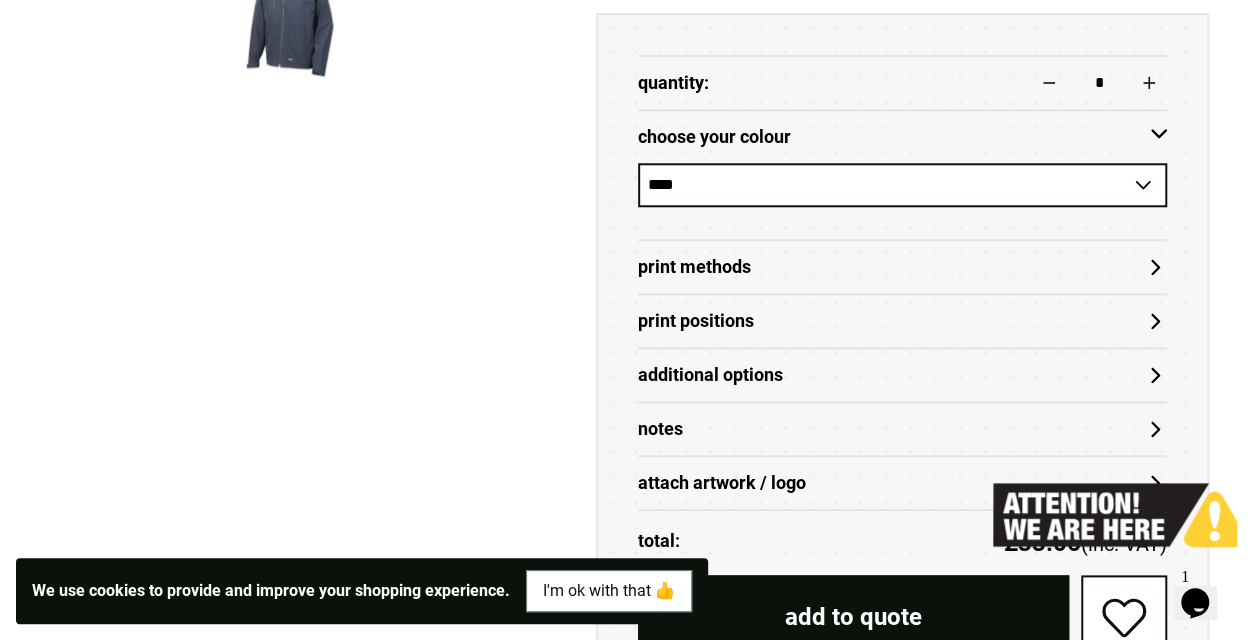 click on "Print Methods" at bounding box center (902, 267) 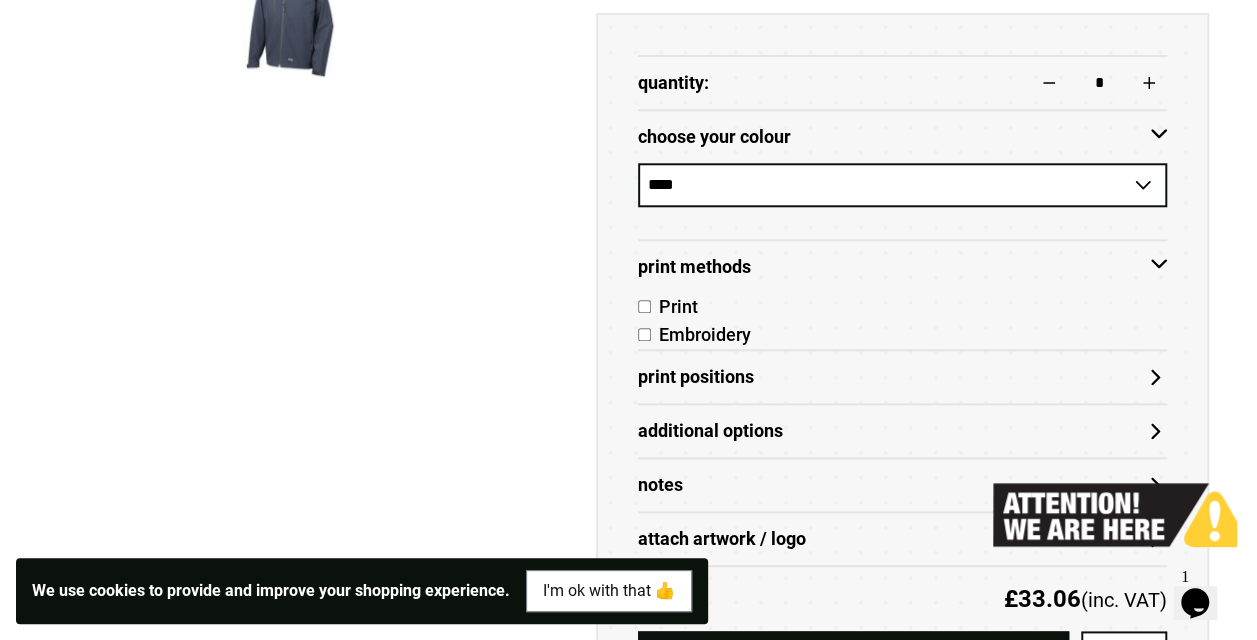 click on "Embroidery" at bounding box center (701, 334) 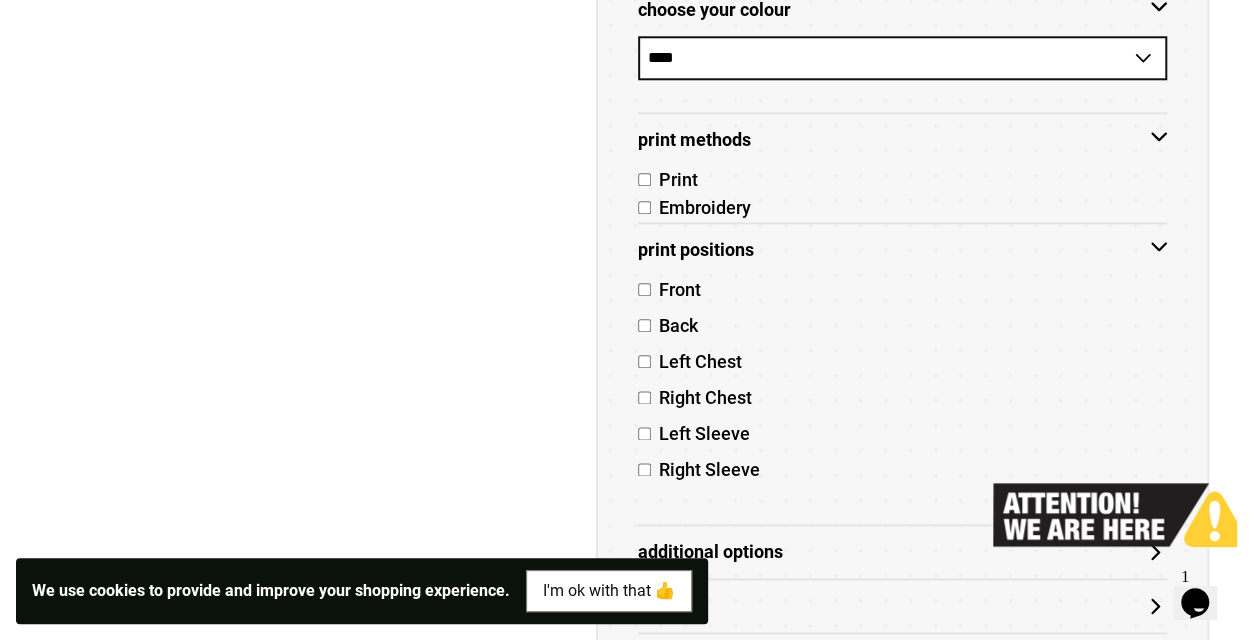 scroll, scrollTop: 1037, scrollLeft: 0, axis: vertical 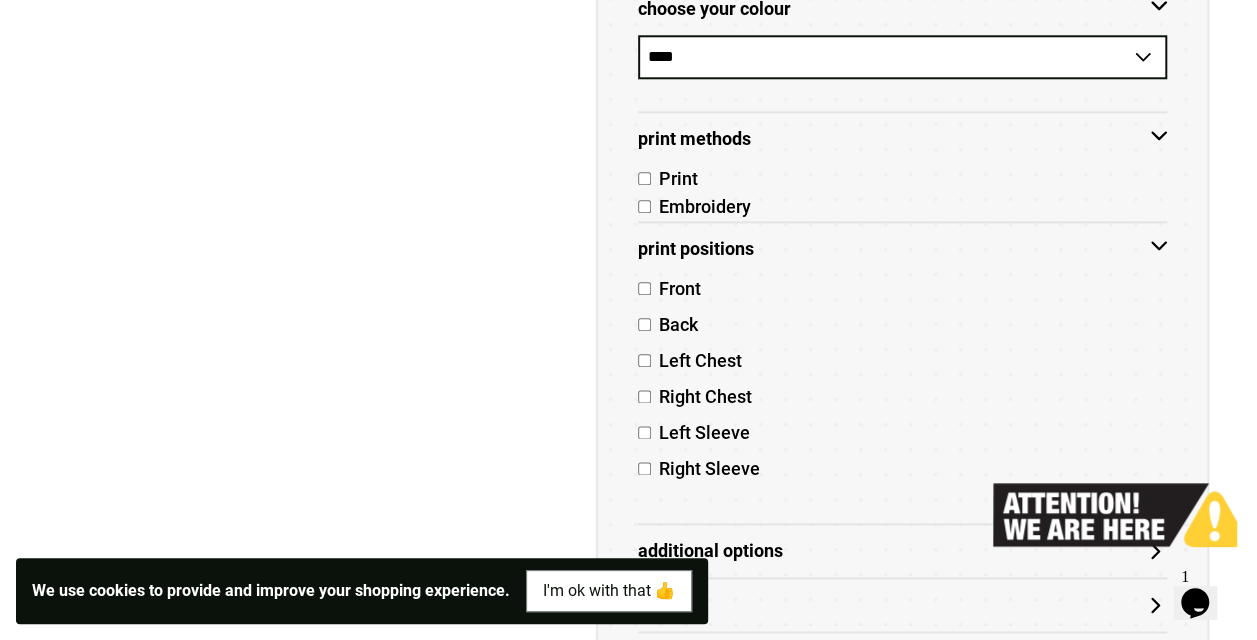click on "Left Chest" at bounding box center (696, 360) 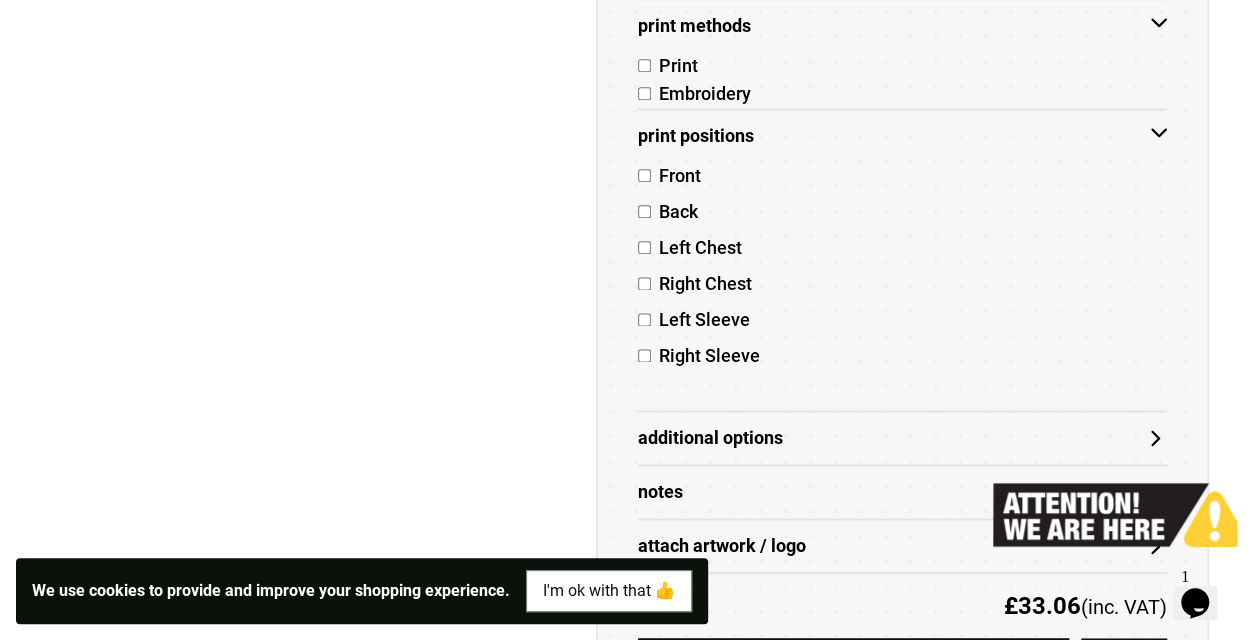 scroll, scrollTop: 1152, scrollLeft: 0, axis: vertical 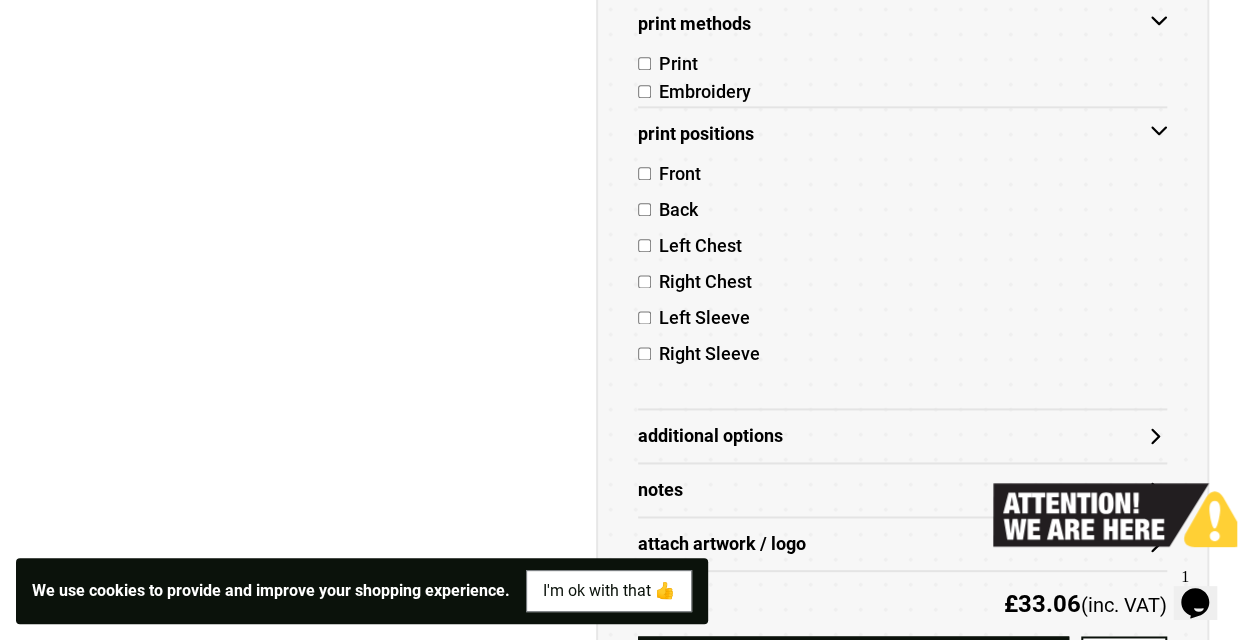 click on "Right Sleeve" at bounding box center [705, 353] 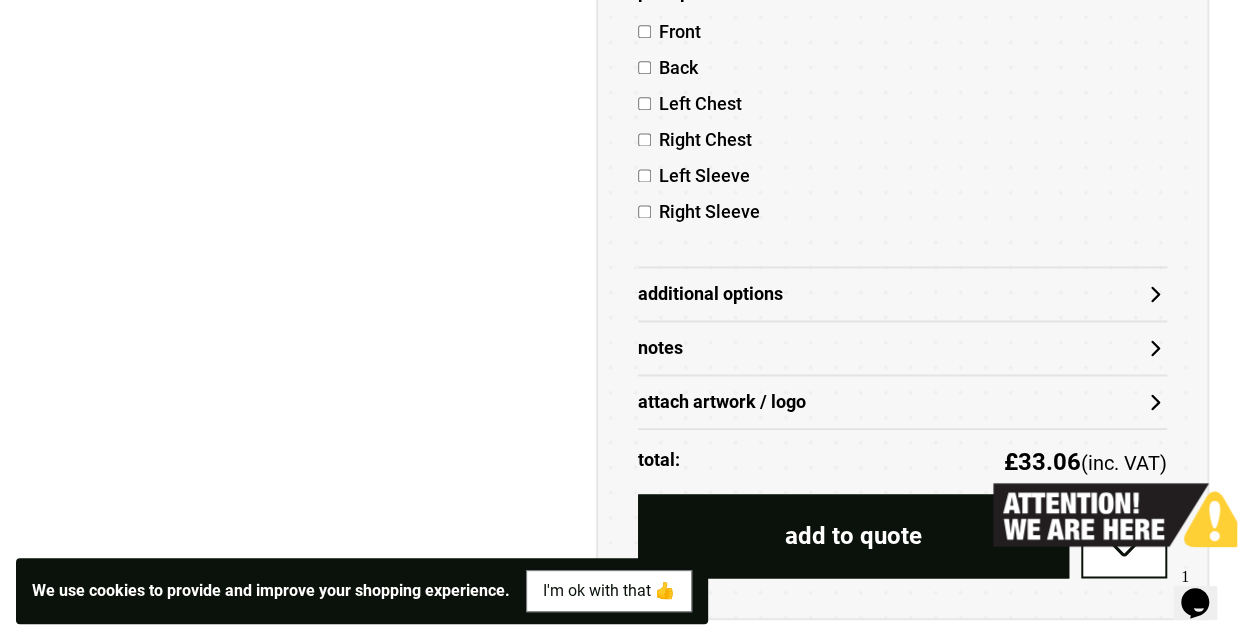 scroll, scrollTop: 1296, scrollLeft: 0, axis: vertical 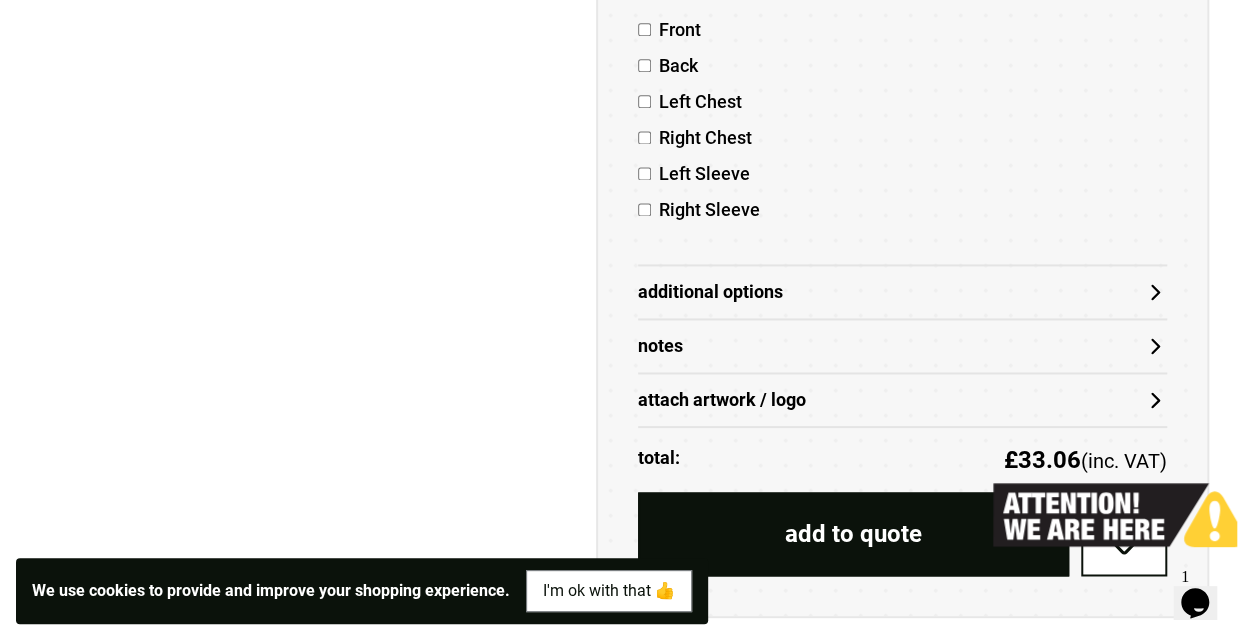 click on "Additional Options" at bounding box center [902, 292] 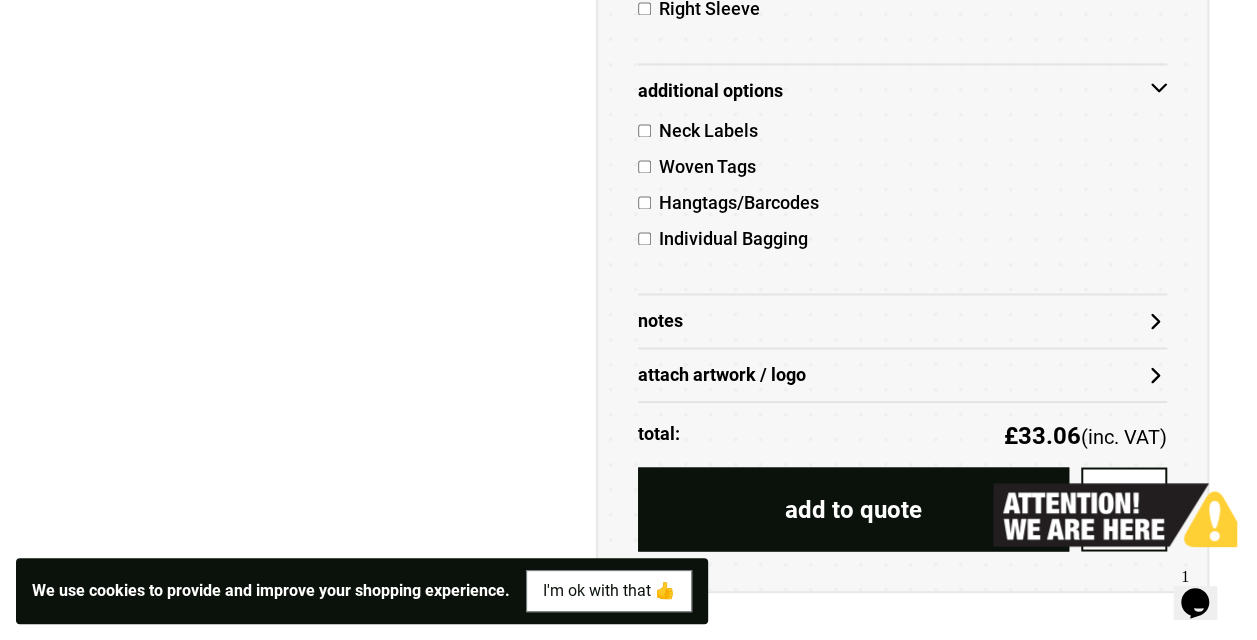 click on "Notes" at bounding box center [902, 320] 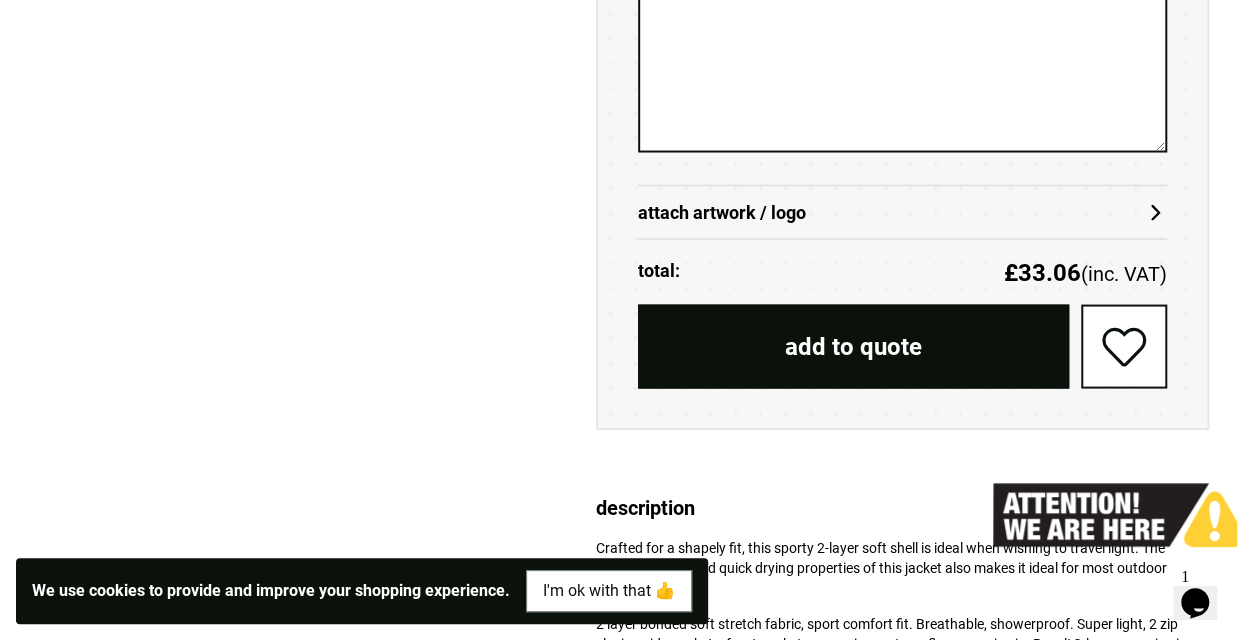scroll, scrollTop: 1849, scrollLeft: 0, axis: vertical 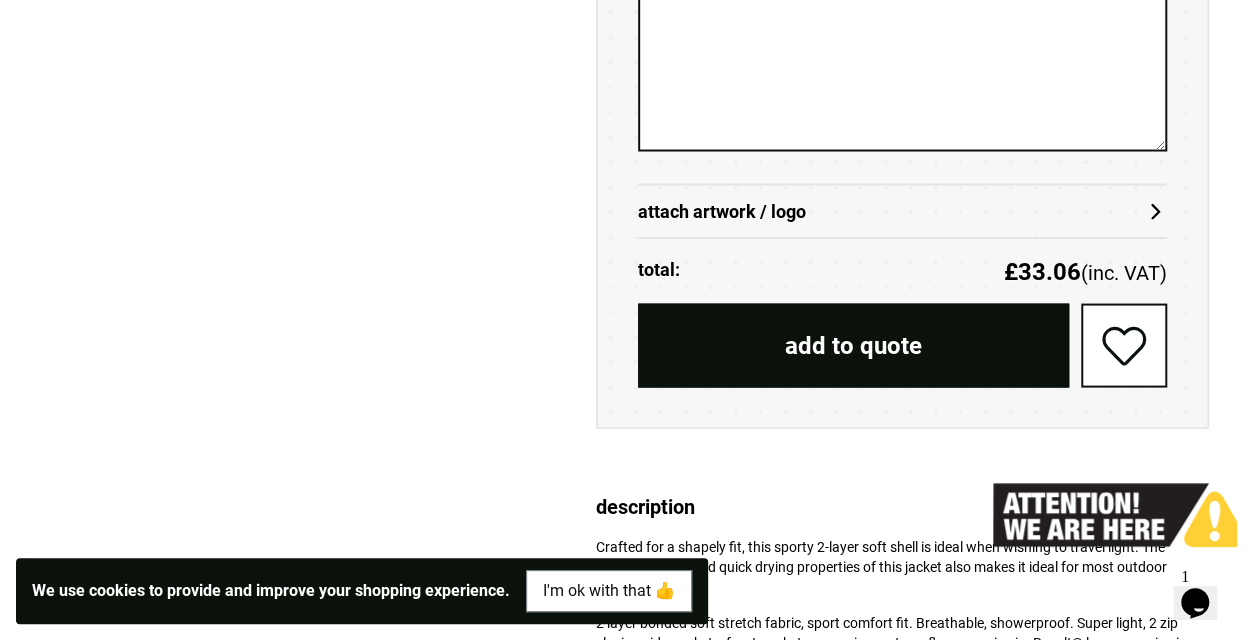 click on "attach artwork / logo" at bounding box center [902, 211] 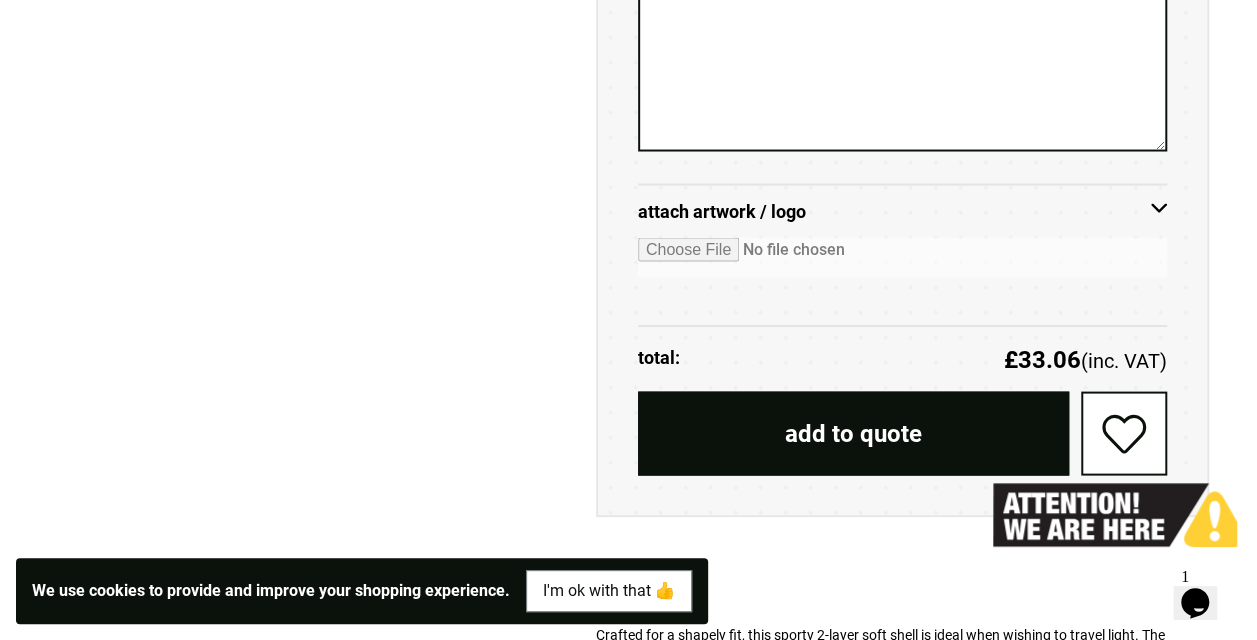 click at bounding box center (902, 281) 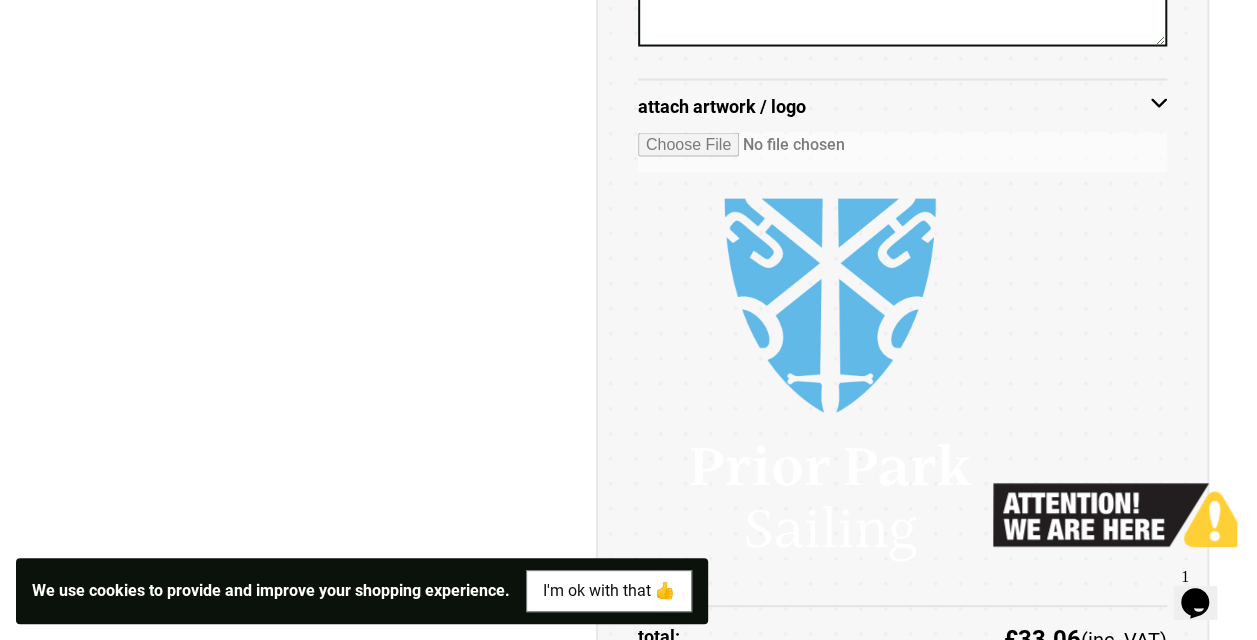 scroll, scrollTop: 1937, scrollLeft: 0, axis: vertical 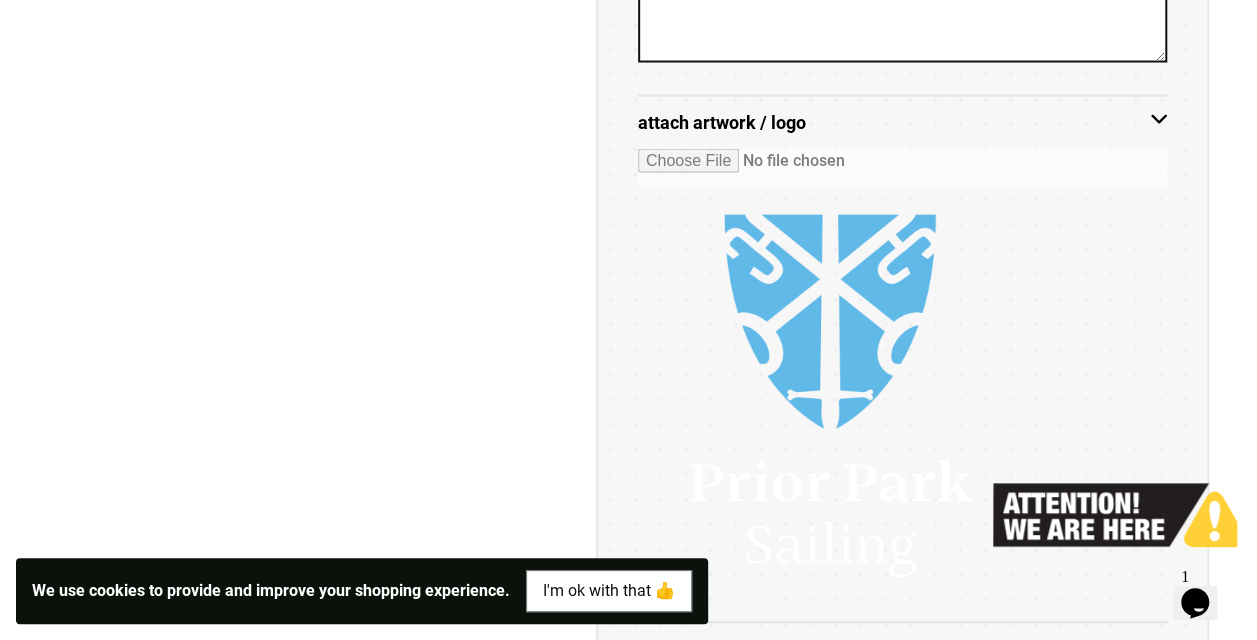 click at bounding box center (902, 169) 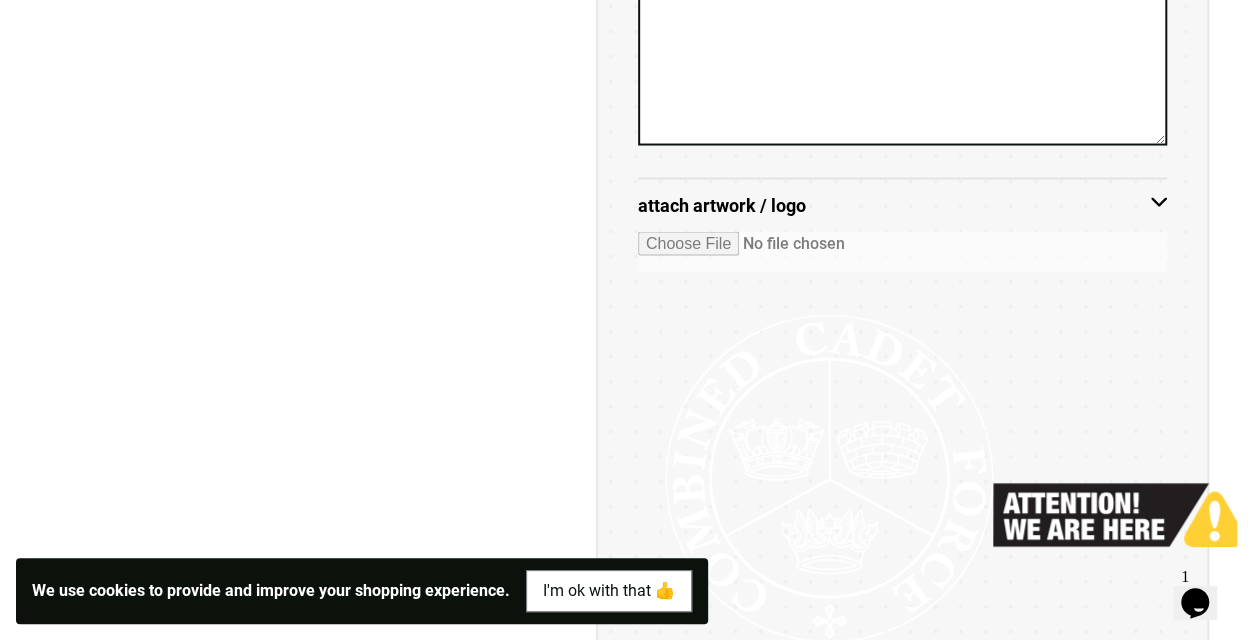 scroll, scrollTop: 1849, scrollLeft: 0, axis: vertical 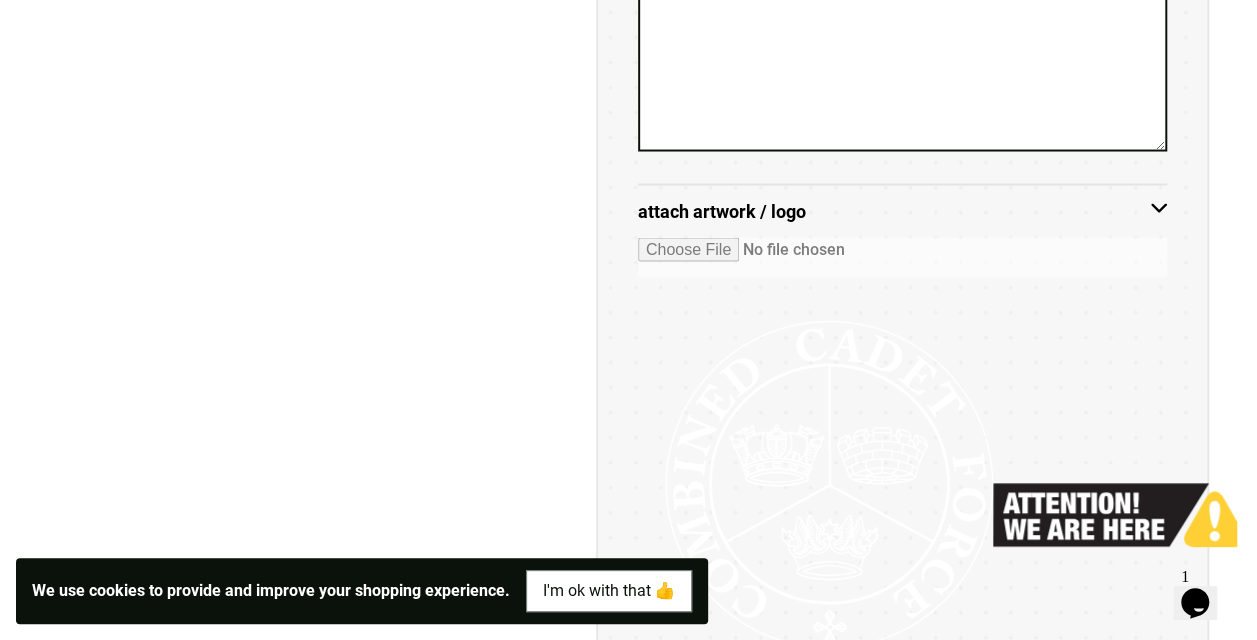 click at bounding box center [902, 257] 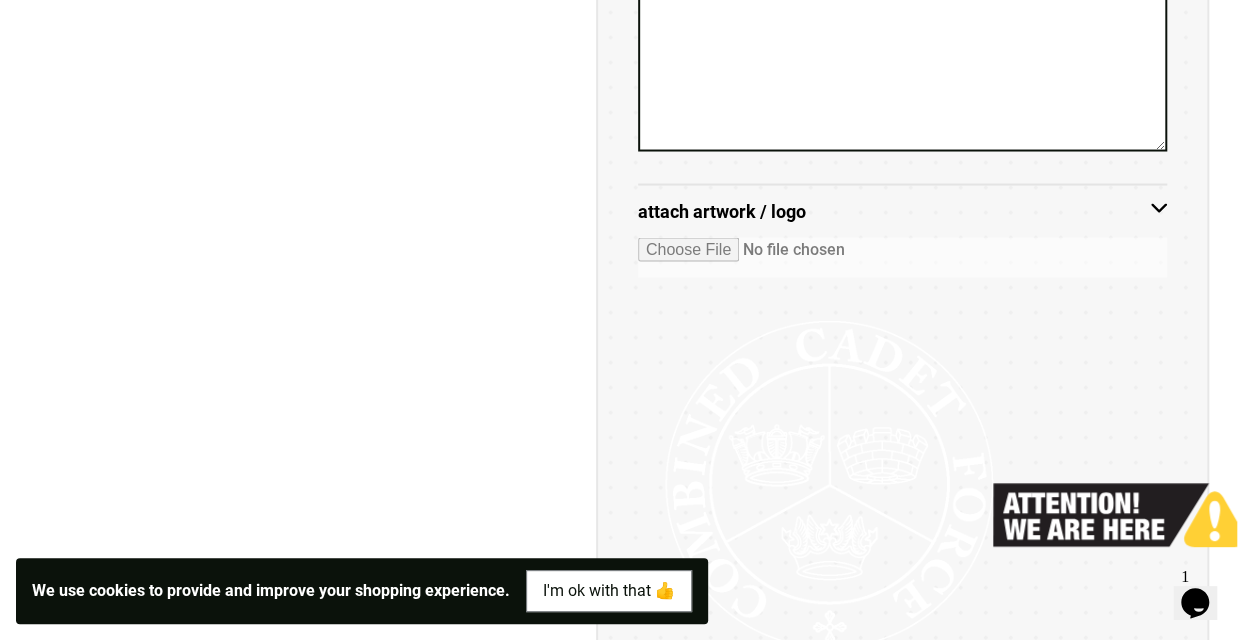 type on "**********" 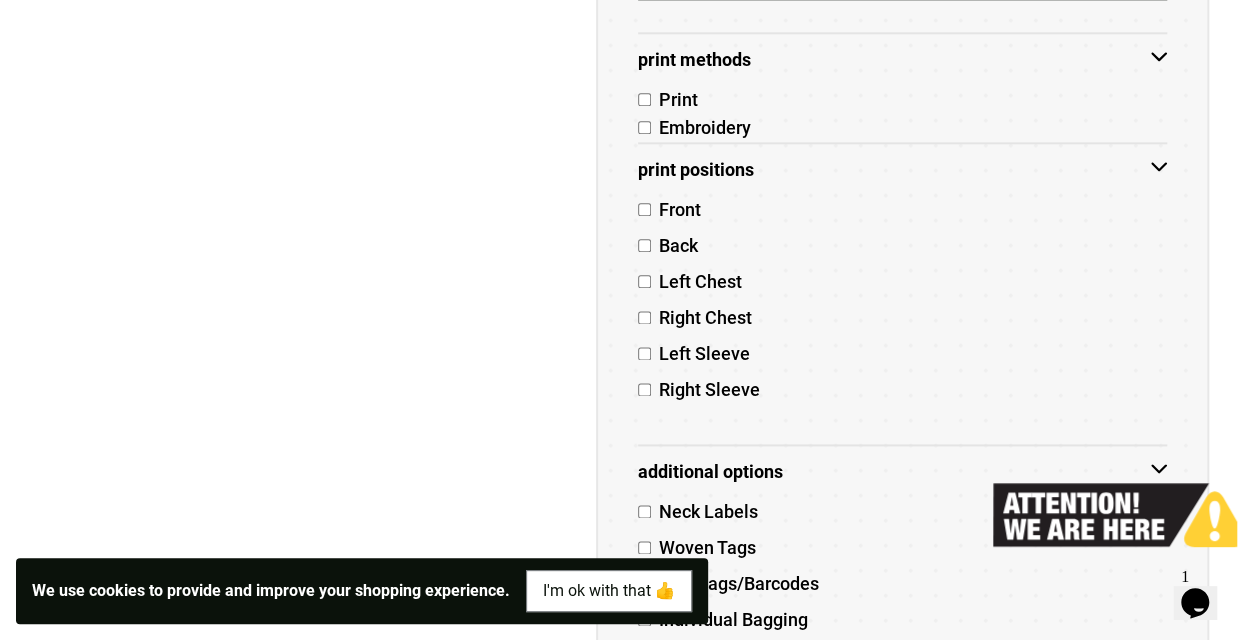 scroll, scrollTop: 1112, scrollLeft: 0, axis: vertical 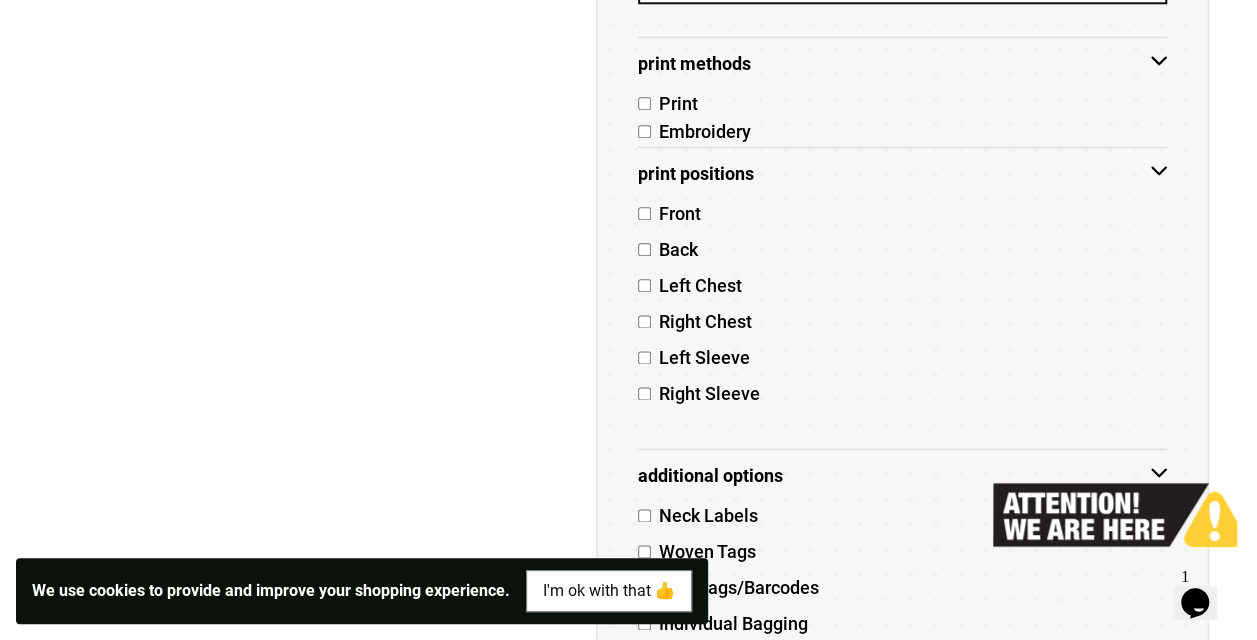 click on "Right Sleeve" at bounding box center [705, 393] 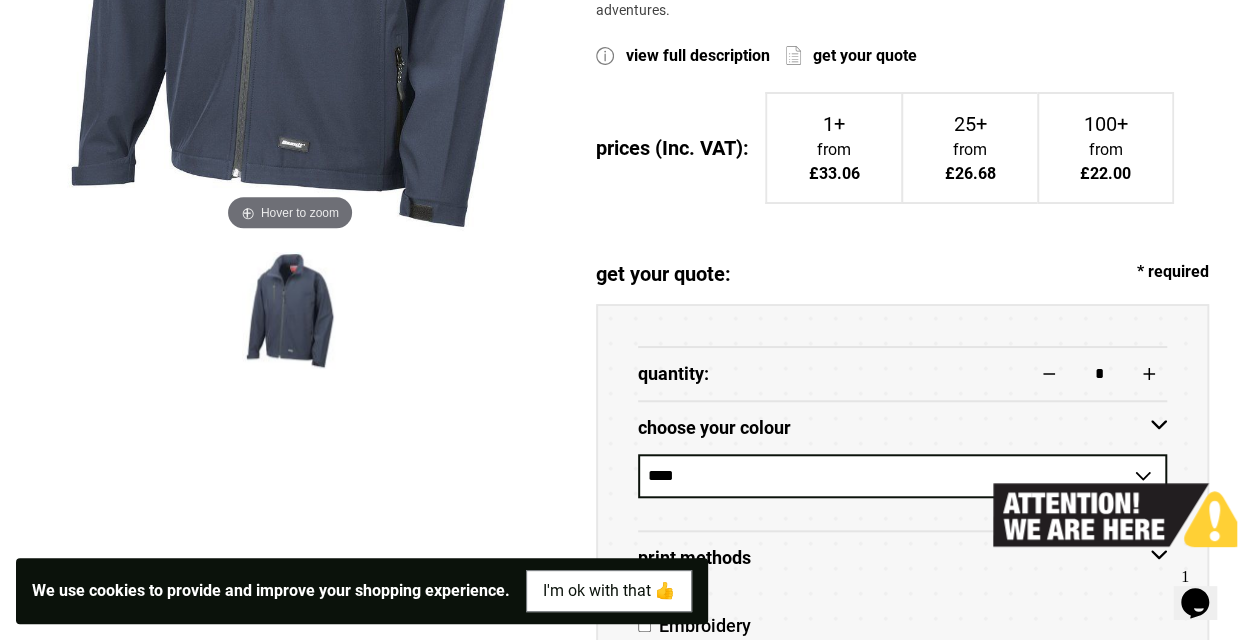 scroll, scrollTop: 613, scrollLeft: 0, axis: vertical 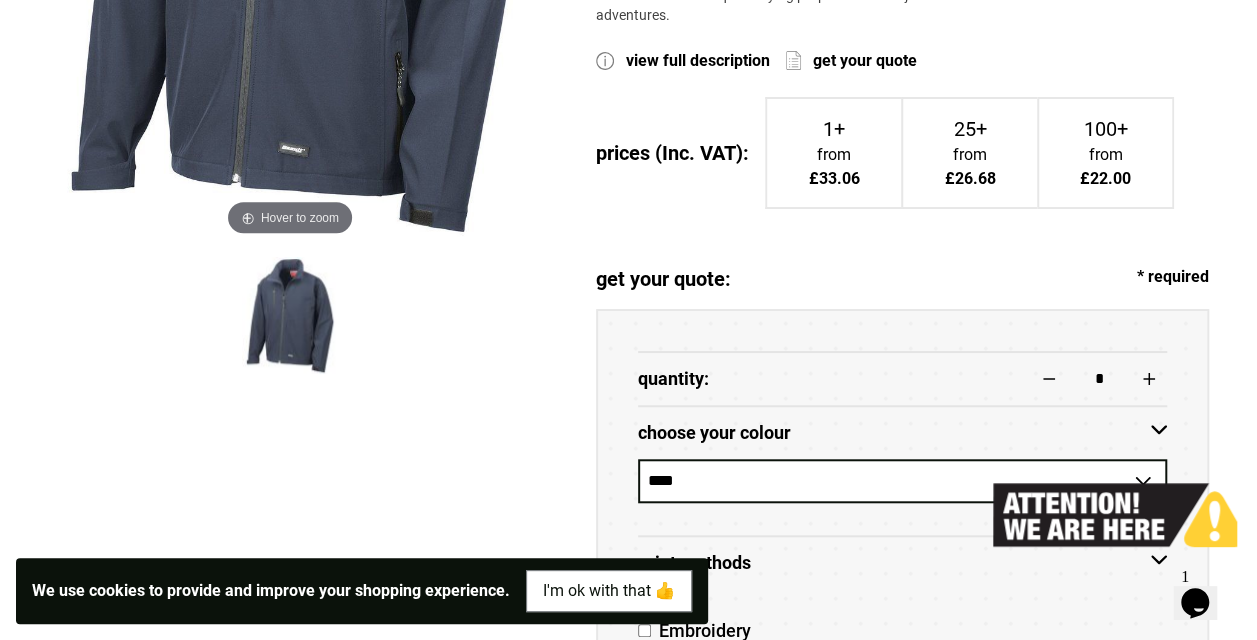 click on "**********" at bounding box center (870, 1108) 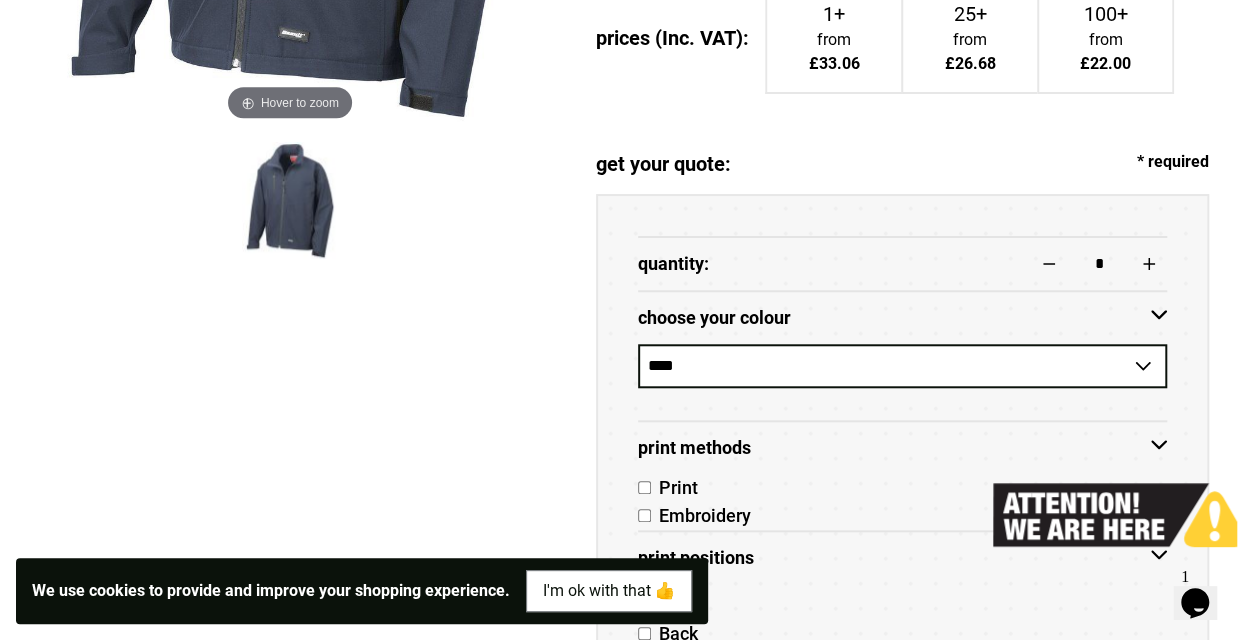 scroll, scrollTop: 729, scrollLeft: 0, axis: vertical 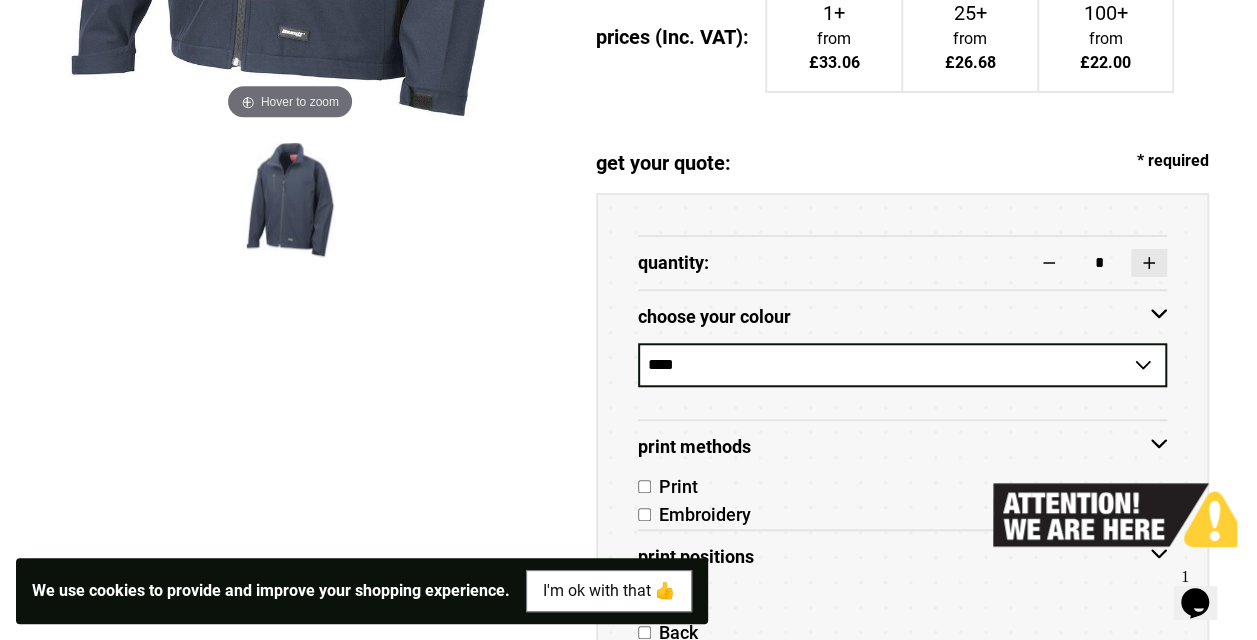 click at bounding box center (1149, 263) 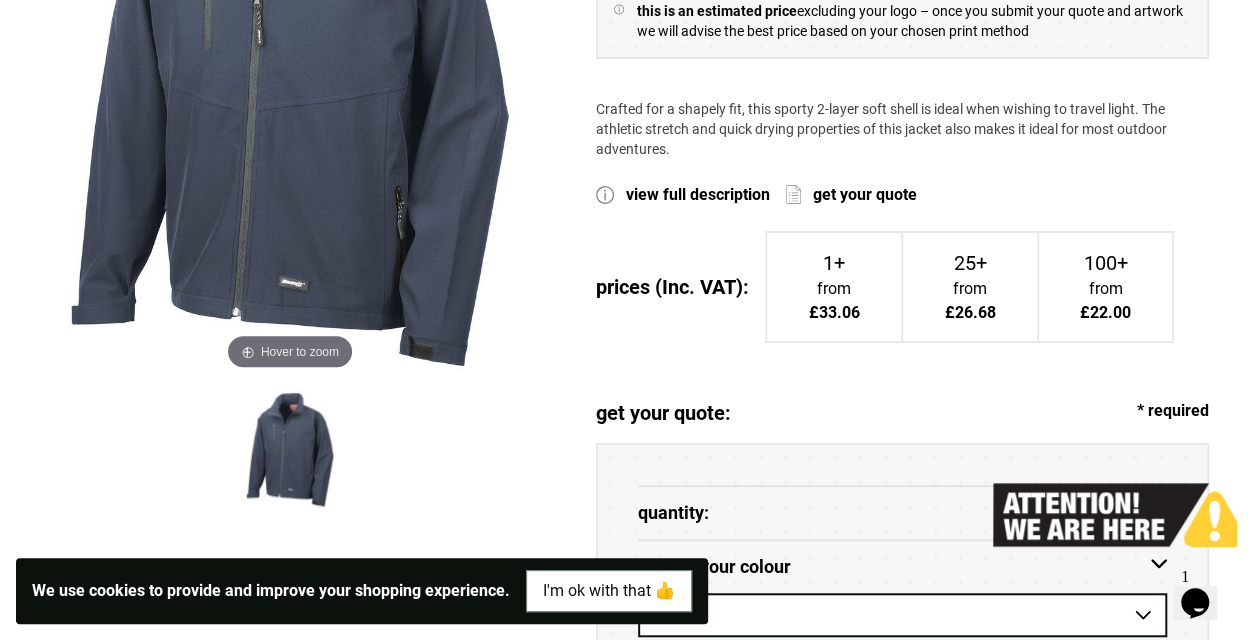 click on "prices (Inc. VAT): prices (ex. VAT): 1+ from  £33.06 £27.55 25+ from  £26.68 £22.23 100+ from  £22.00 £18.33" at bounding box center (902, 295) 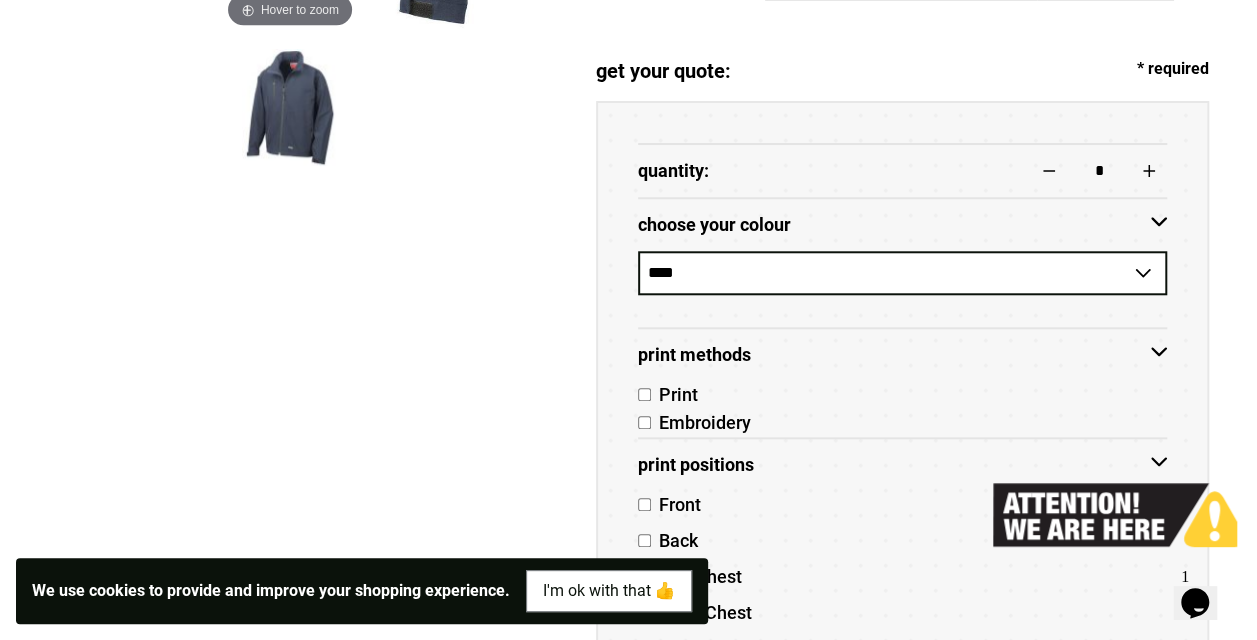 scroll, scrollTop: 856, scrollLeft: 0, axis: vertical 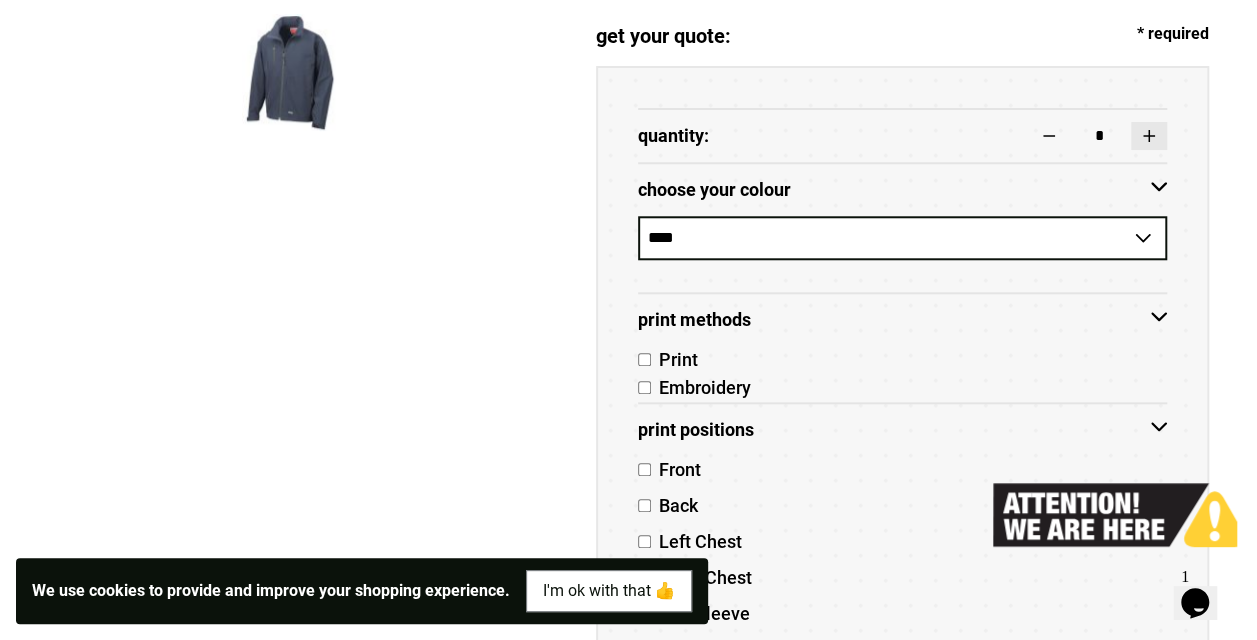click at bounding box center (1149, 136) 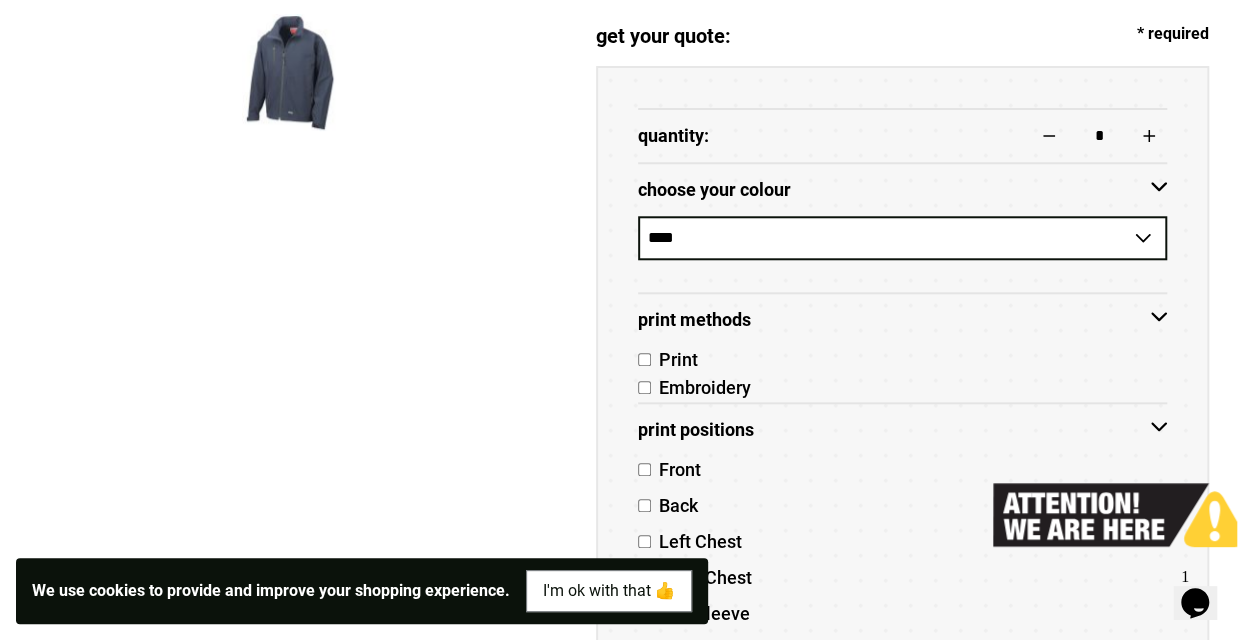 click on "**********" at bounding box center [628, 889] 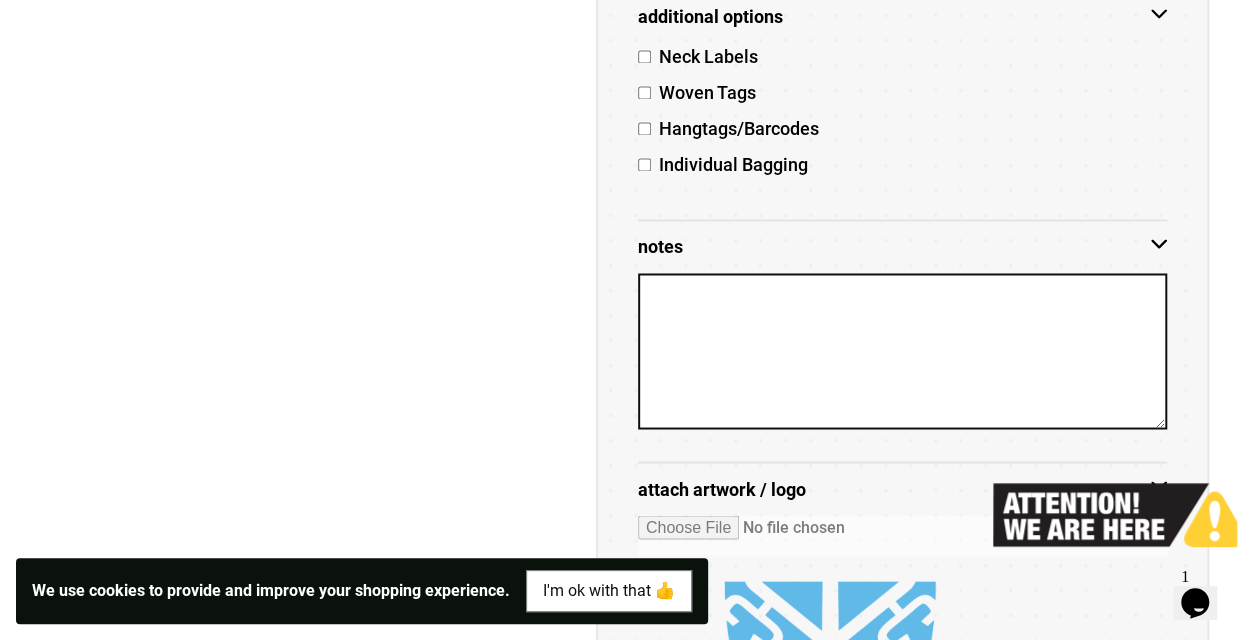 scroll, scrollTop: 1577, scrollLeft: 0, axis: vertical 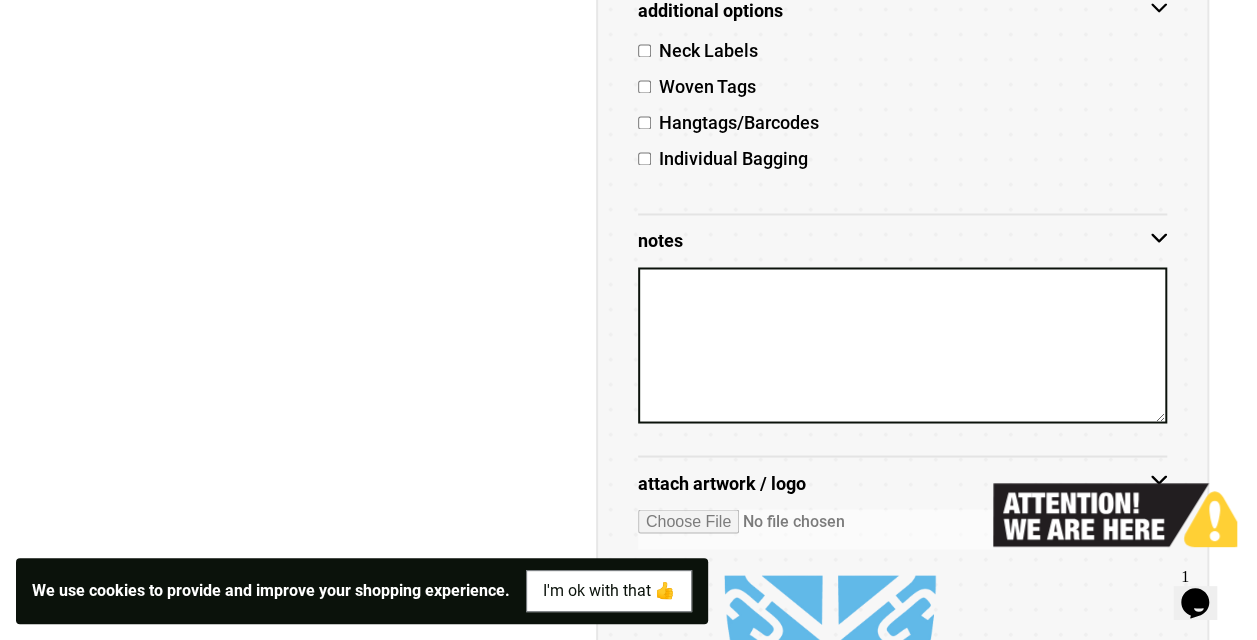 click on "Neck Labels" at bounding box center [704, 50] 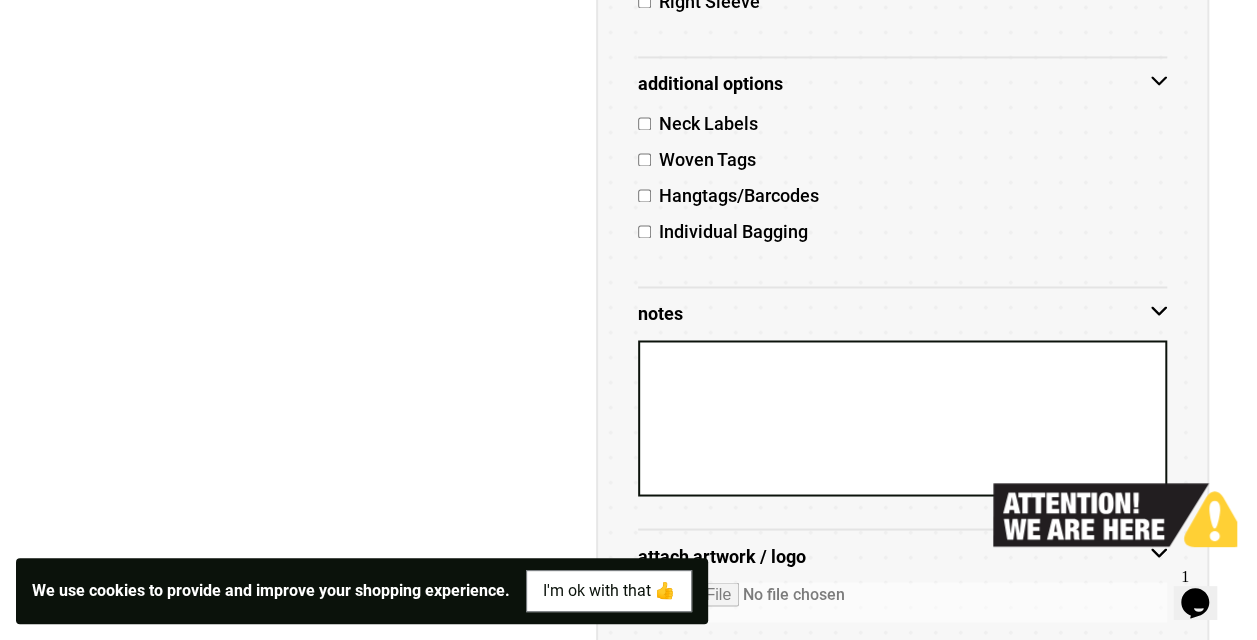 scroll, scrollTop: 1505, scrollLeft: 0, axis: vertical 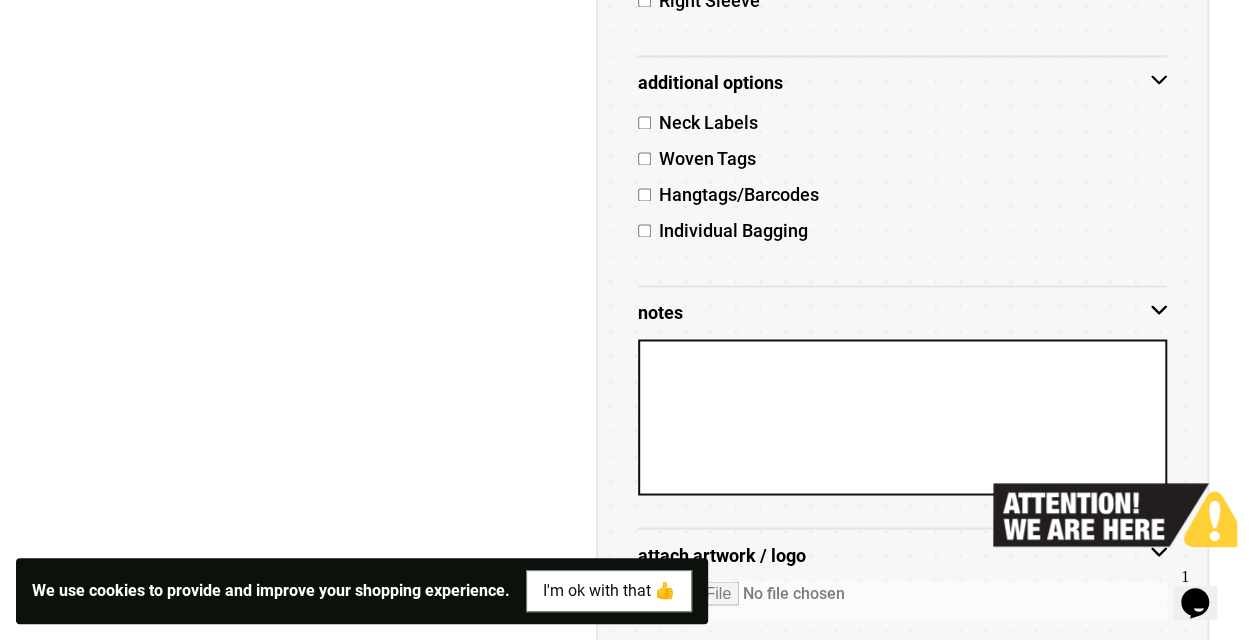 click on "Neck Labels" at bounding box center [704, 122] 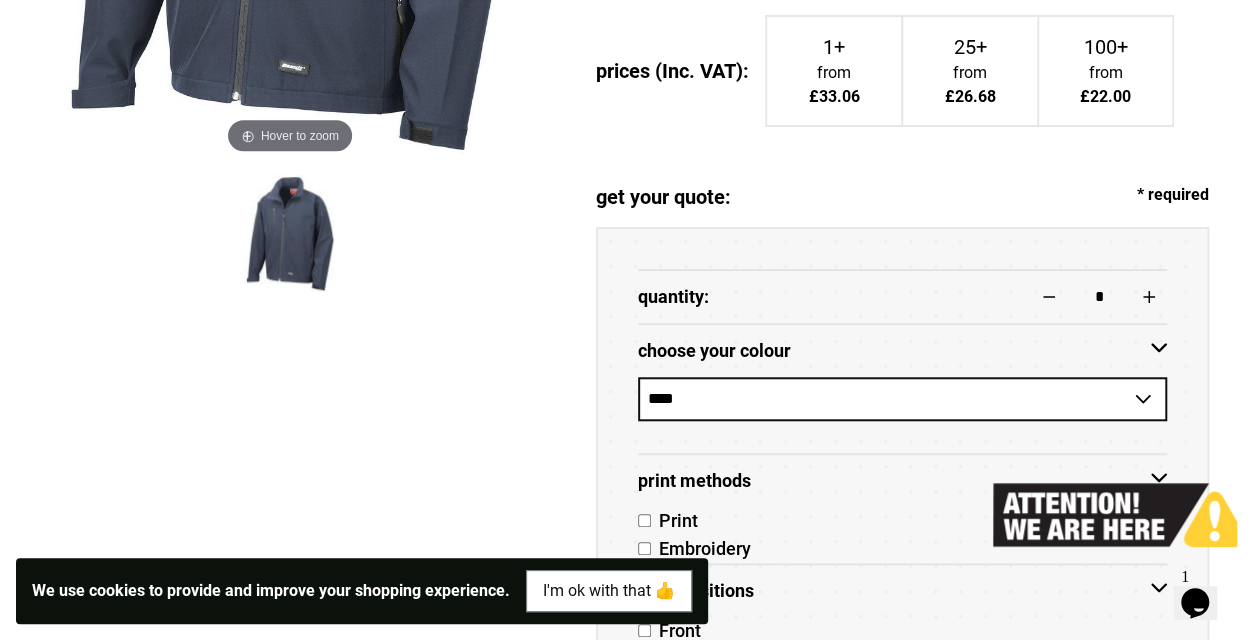 scroll, scrollTop: 682, scrollLeft: 0, axis: vertical 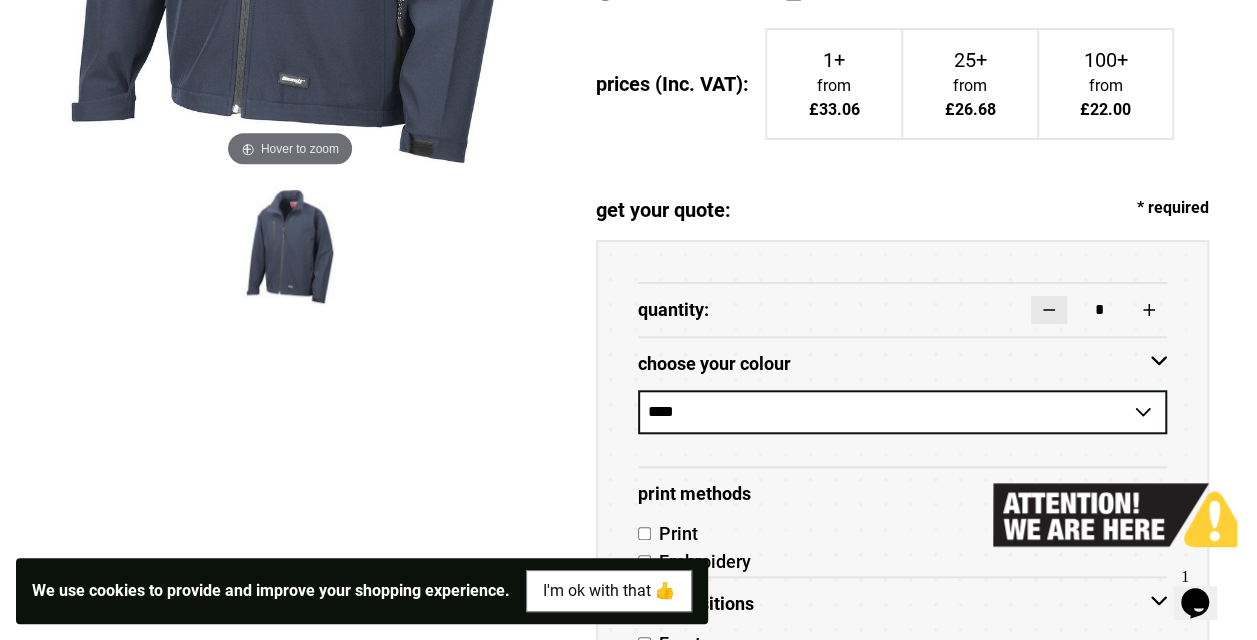 click at bounding box center (1049, 310) 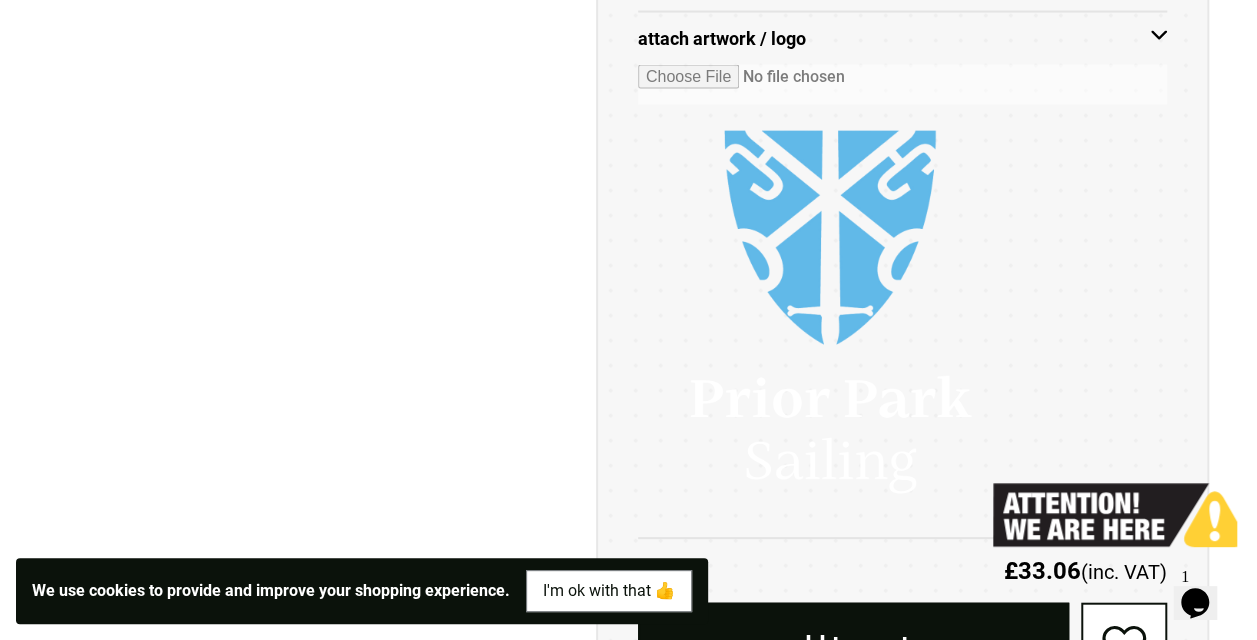 scroll, scrollTop: 2332, scrollLeft: 0, axis: vertical 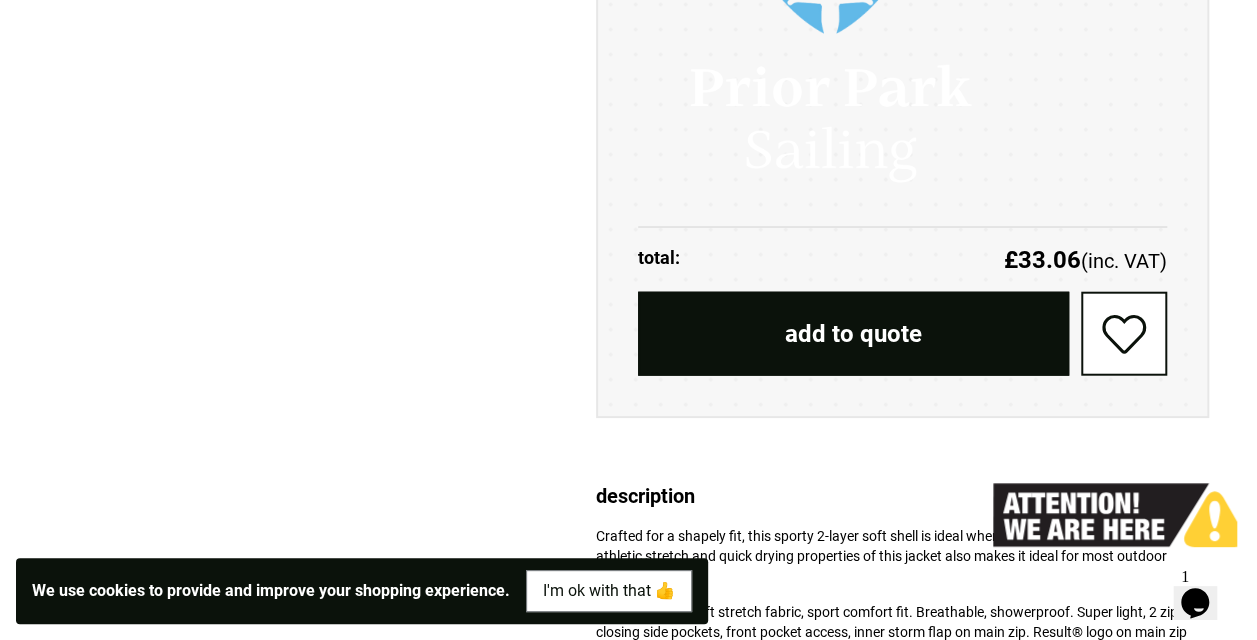 click on "**********" at bounding box center [628, -587] 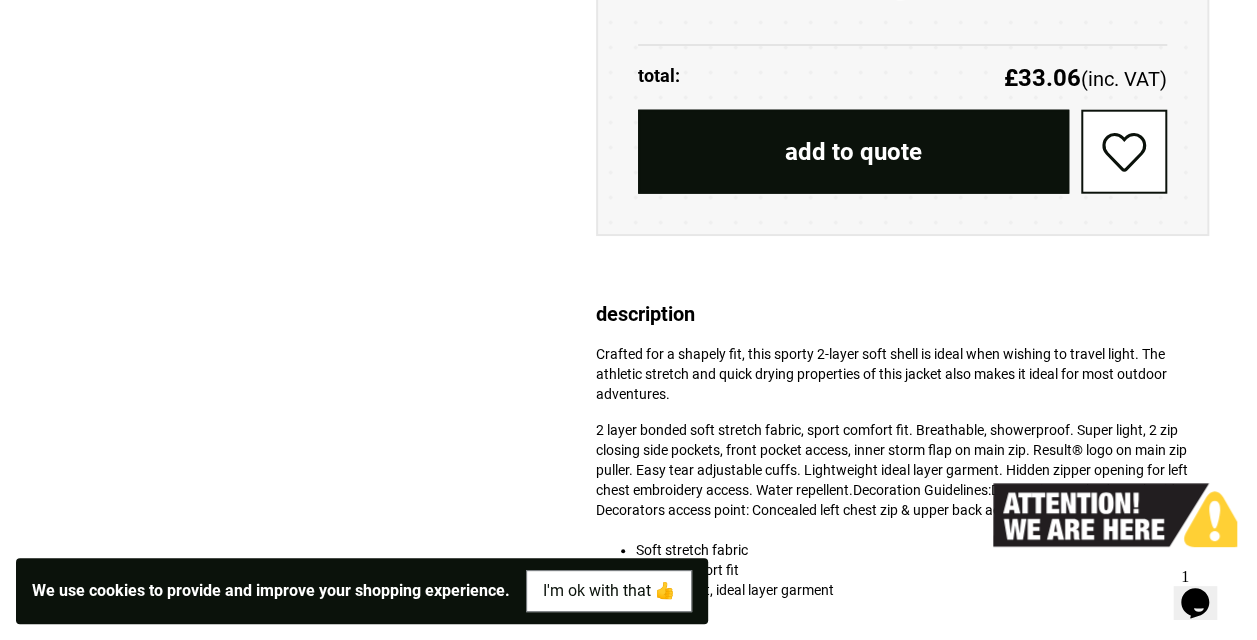 click at bounding box center (1111, 515) 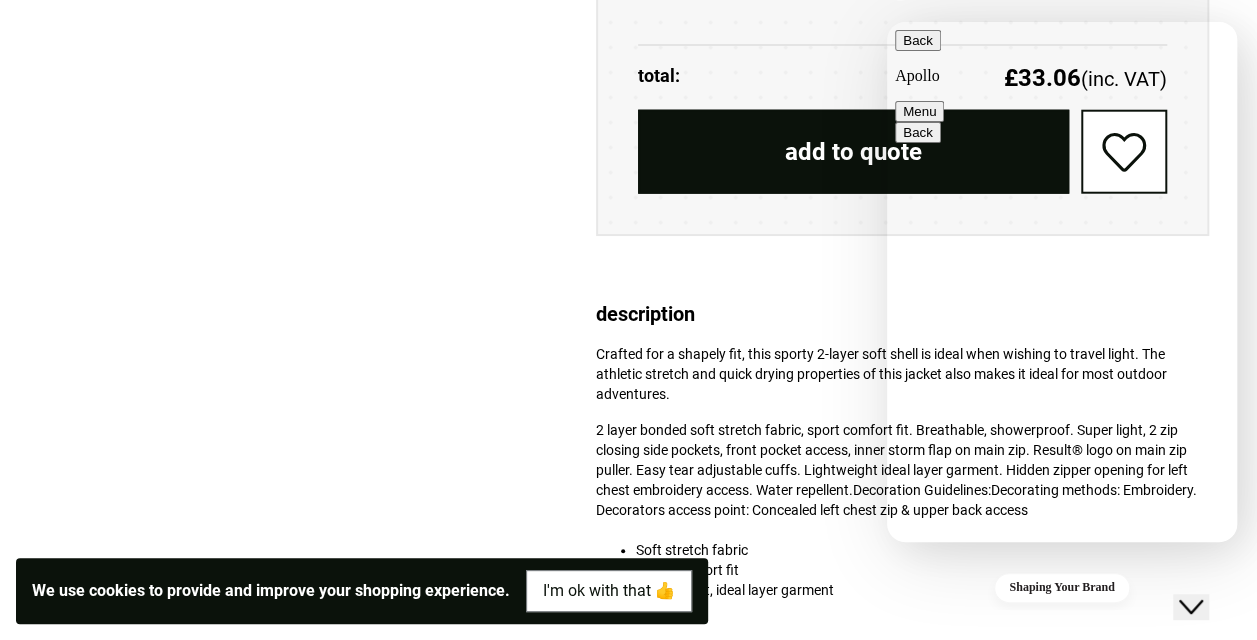 click on "Close Chat This icon closes the chat window." 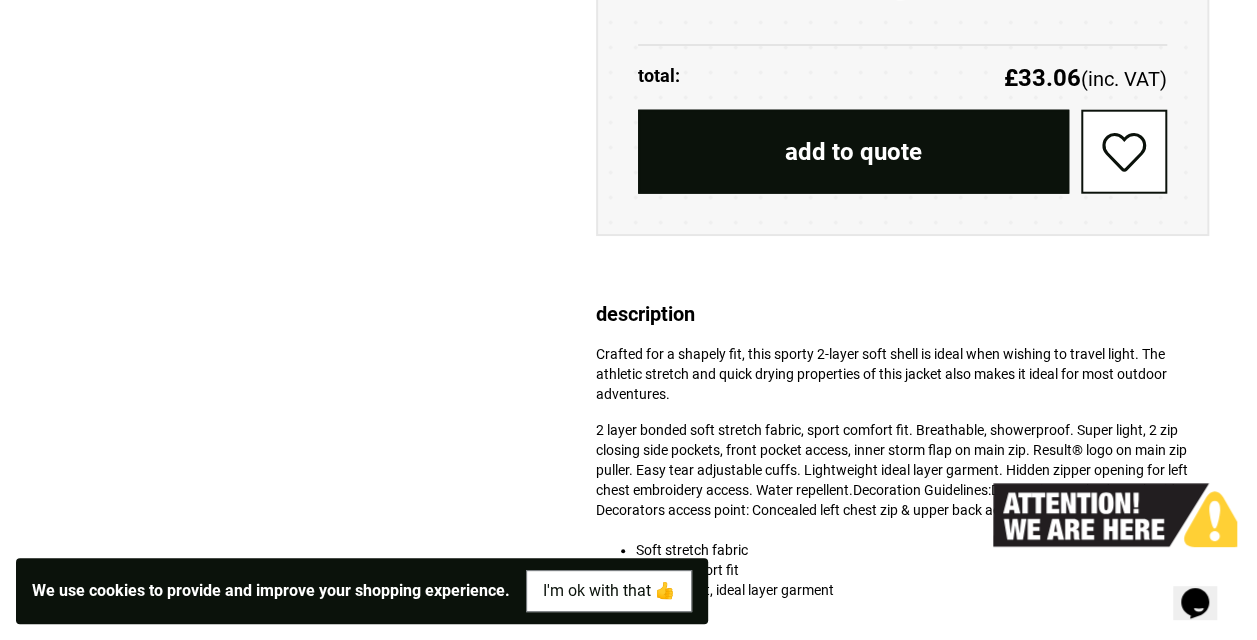 click at bounding box center [993, 541] 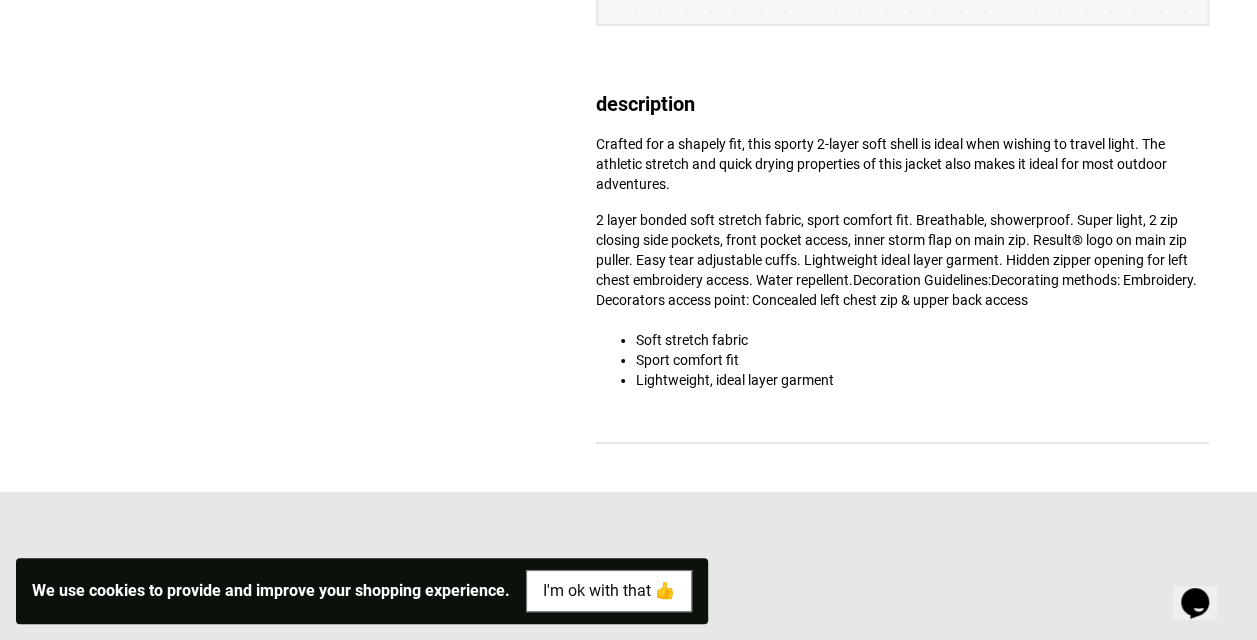 click on "Sport comfort fit" at bounding box center (922, 360) 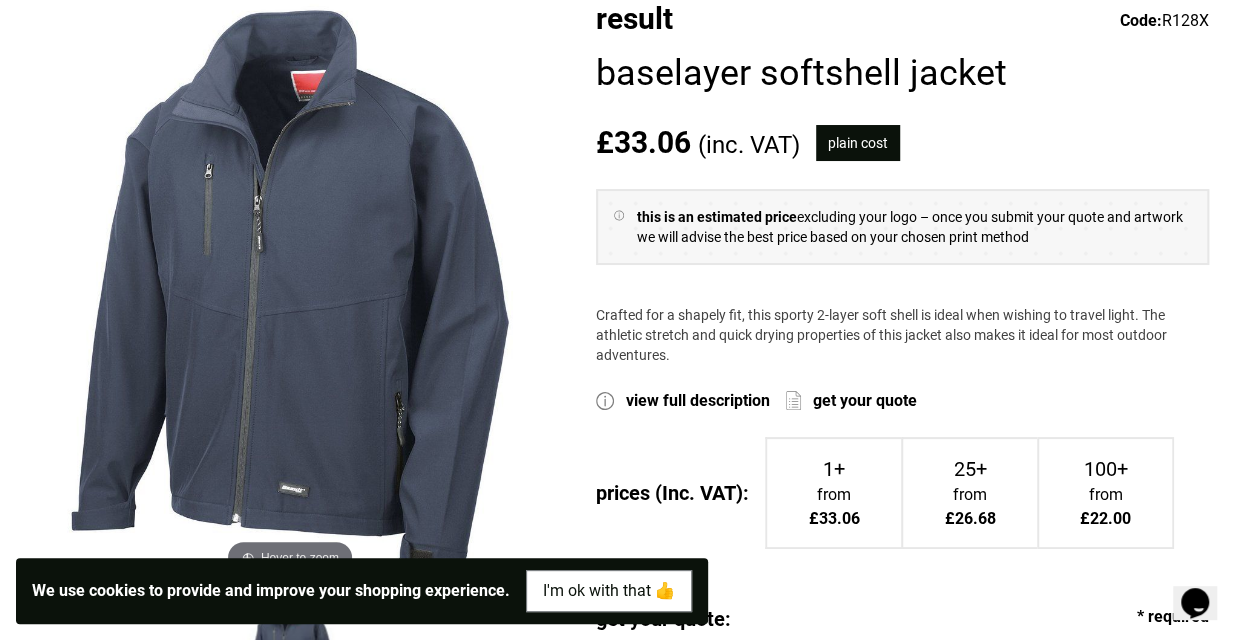 scroll, scrollTop: 274, scrollLeft: 0, axis: vertical 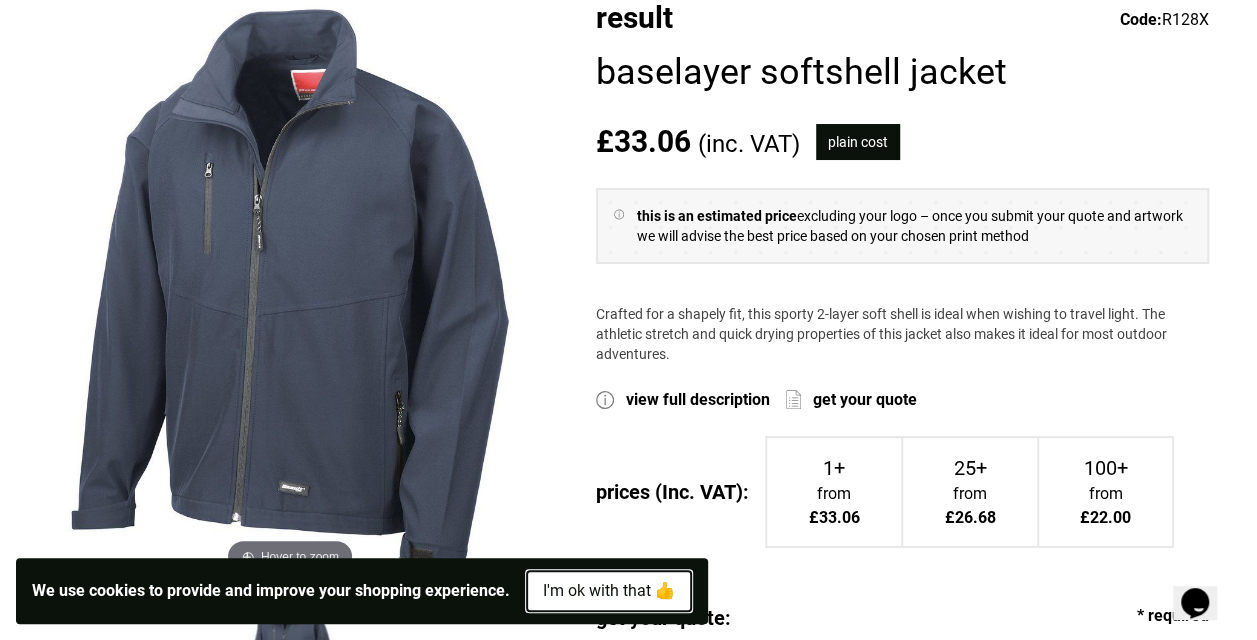 click on "I'm ok with that 👍" at bounding box center [609, 591] 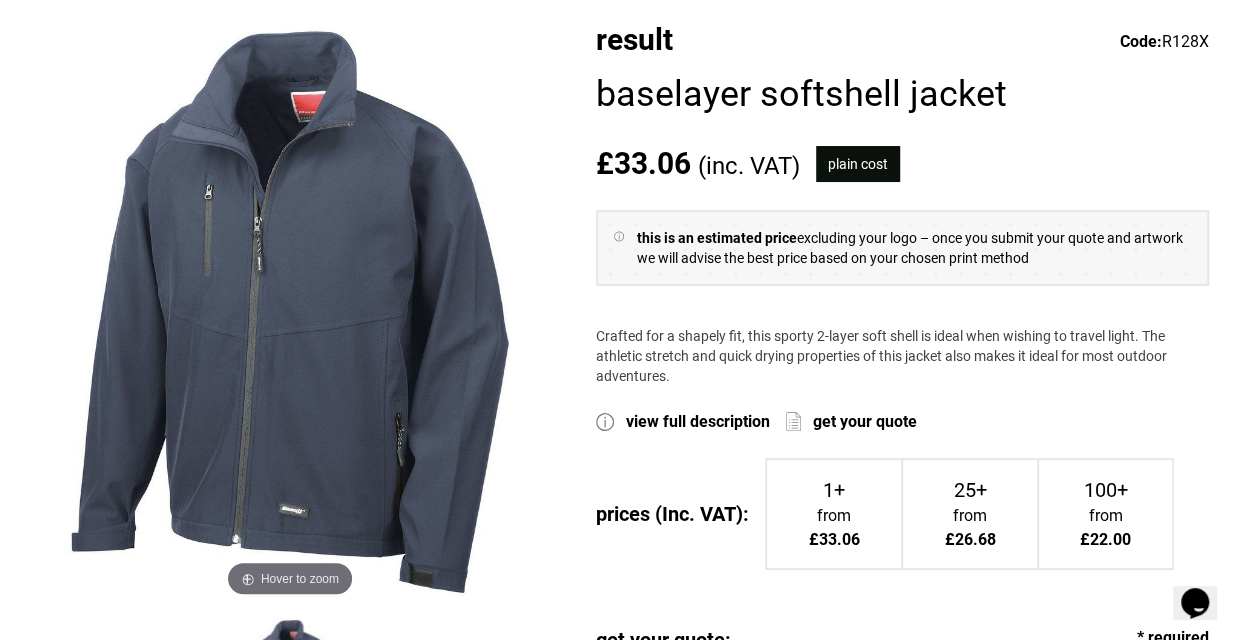 scroll, scrollTop: 234, scrollLeft: 0, axis: vertical 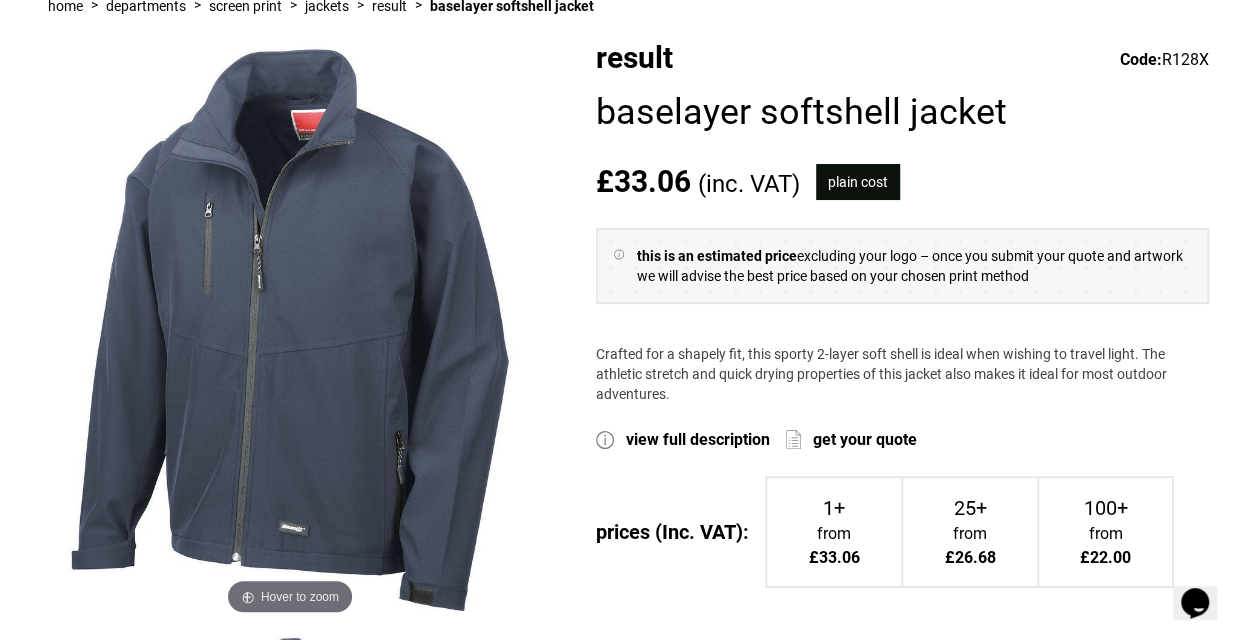 click on "Baselayer softshell jacket" at bounding box center [902, 106] 